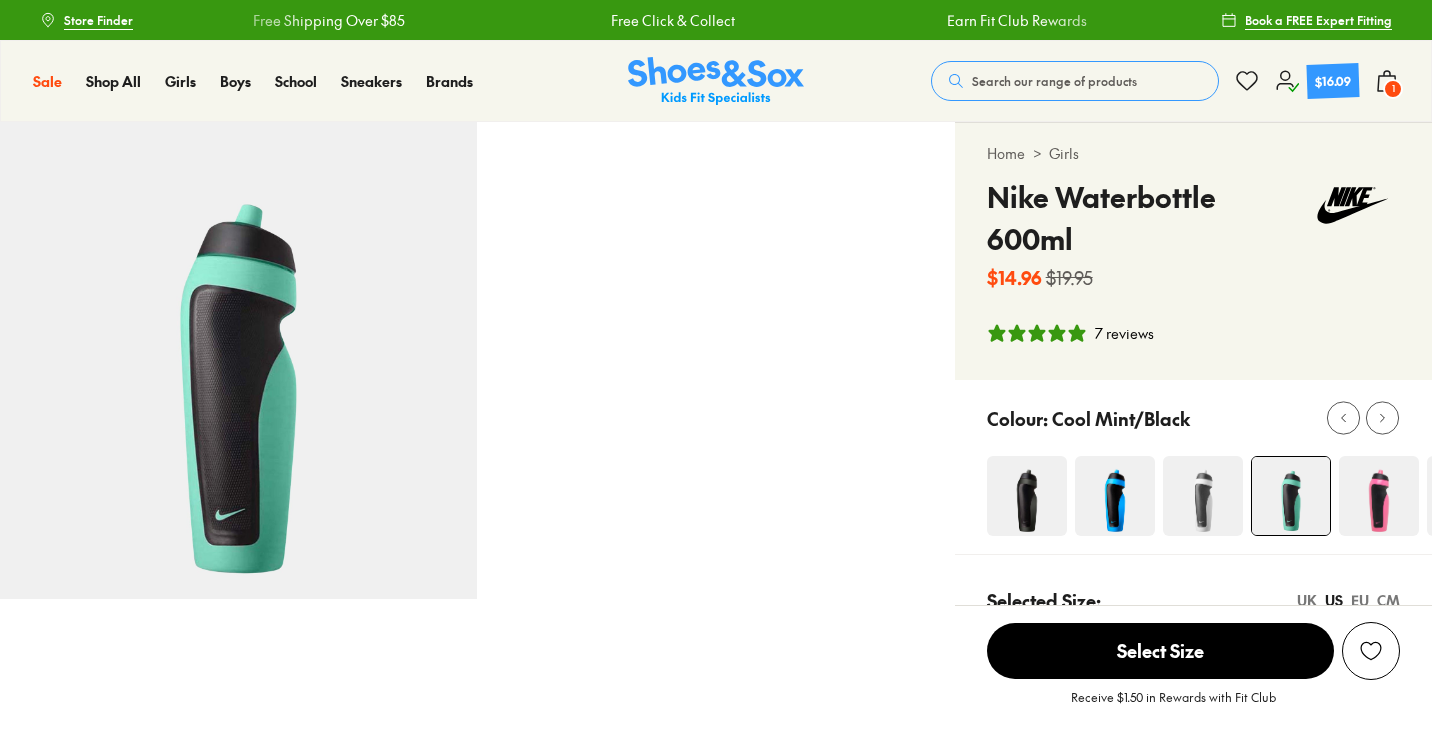 select on "*" 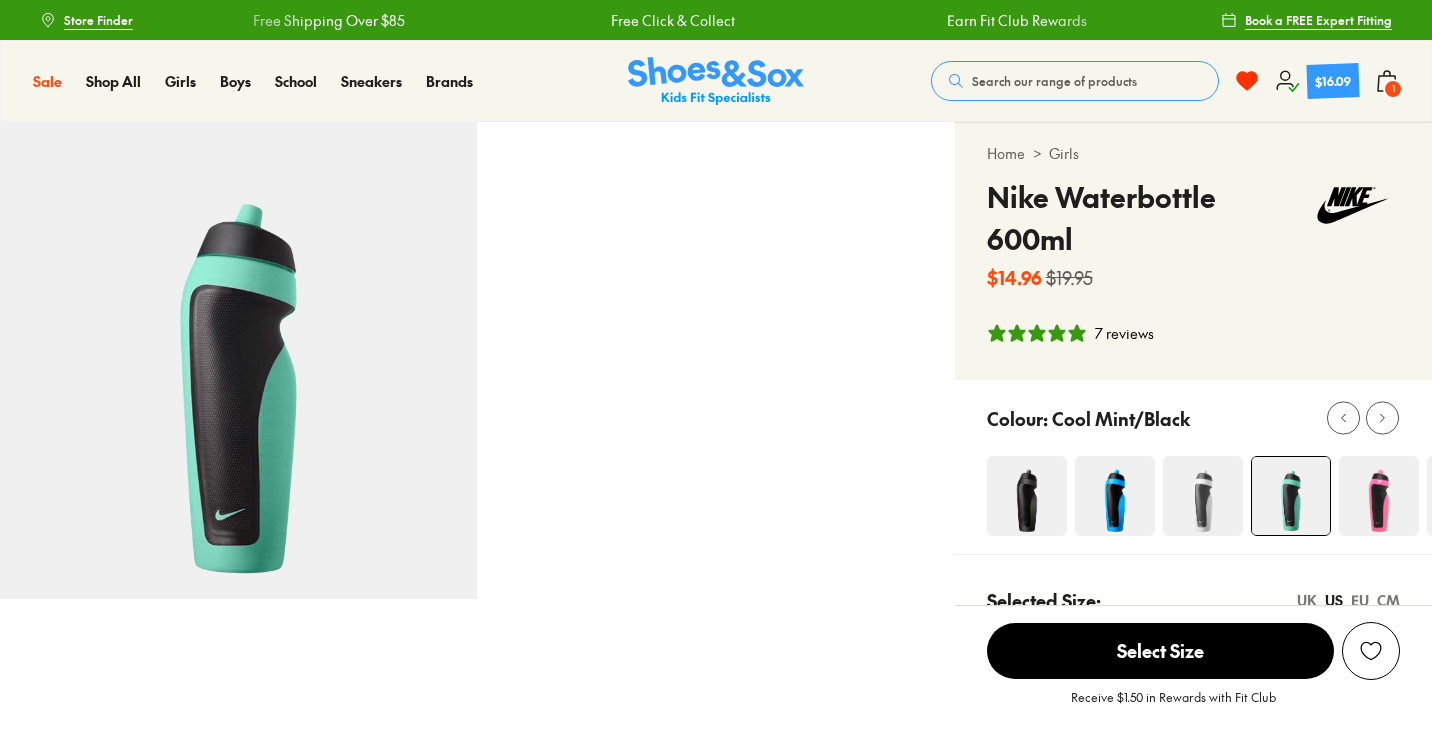 scroll, scrollTop: 0, scrollLeft: 0, axis: both 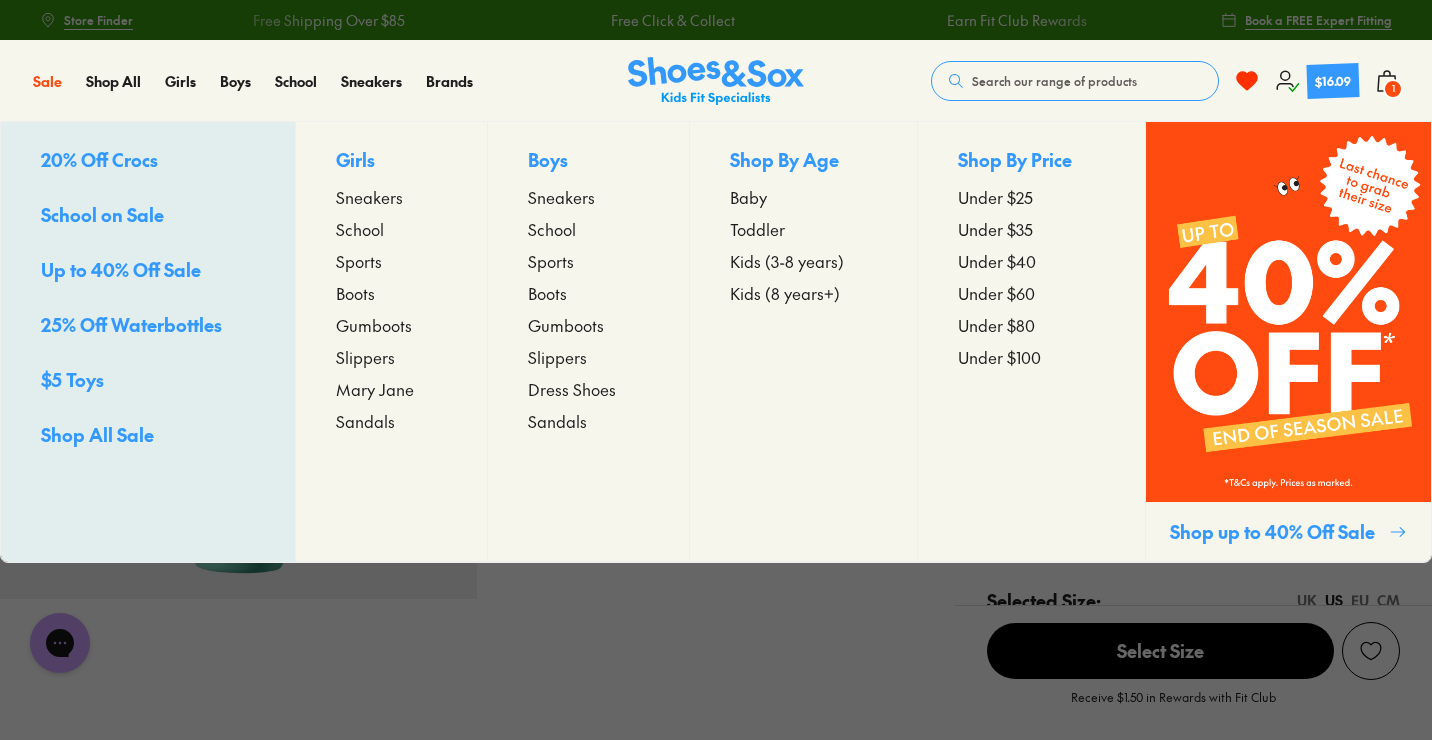 click on "$5 Toys" at bounding box center [148, 381] 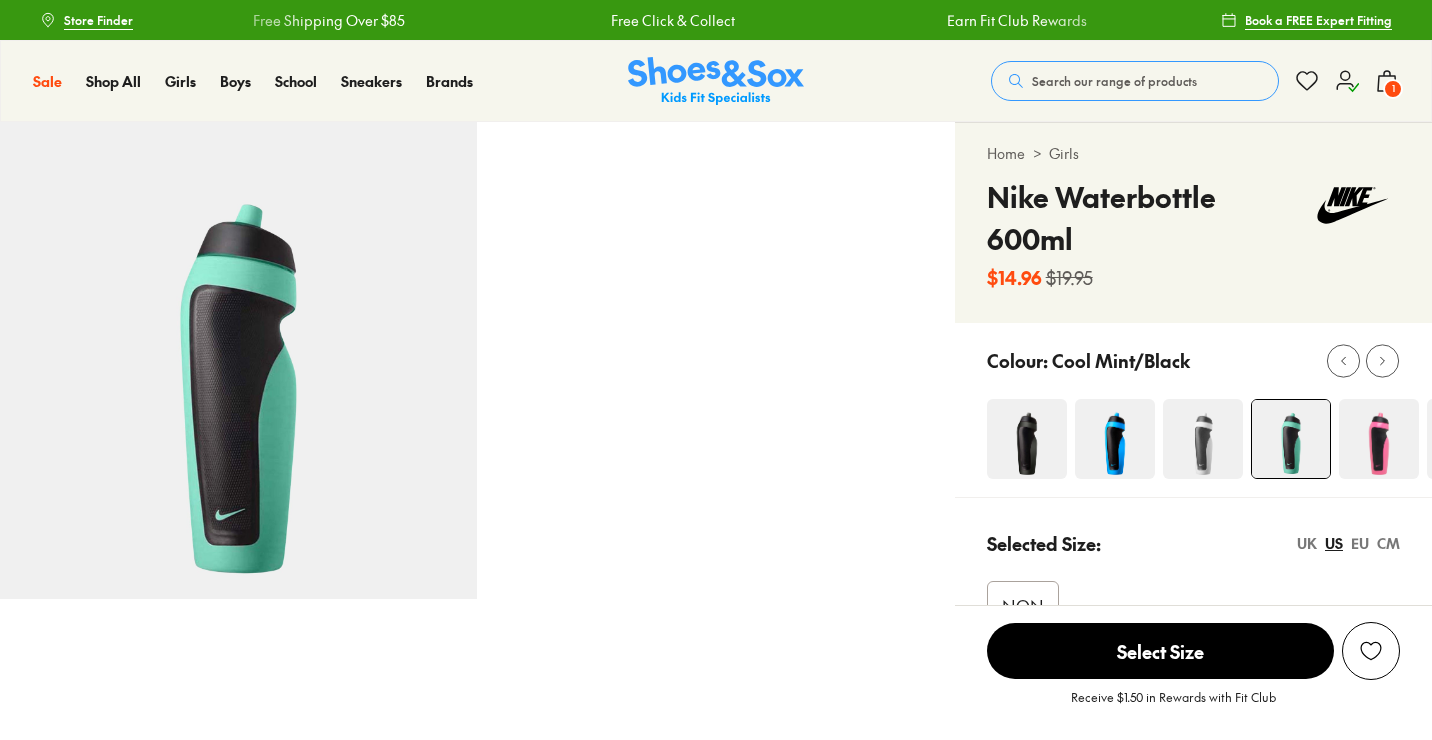 scroll, scrollTop: 0, scrollLeft: 0, axis: both 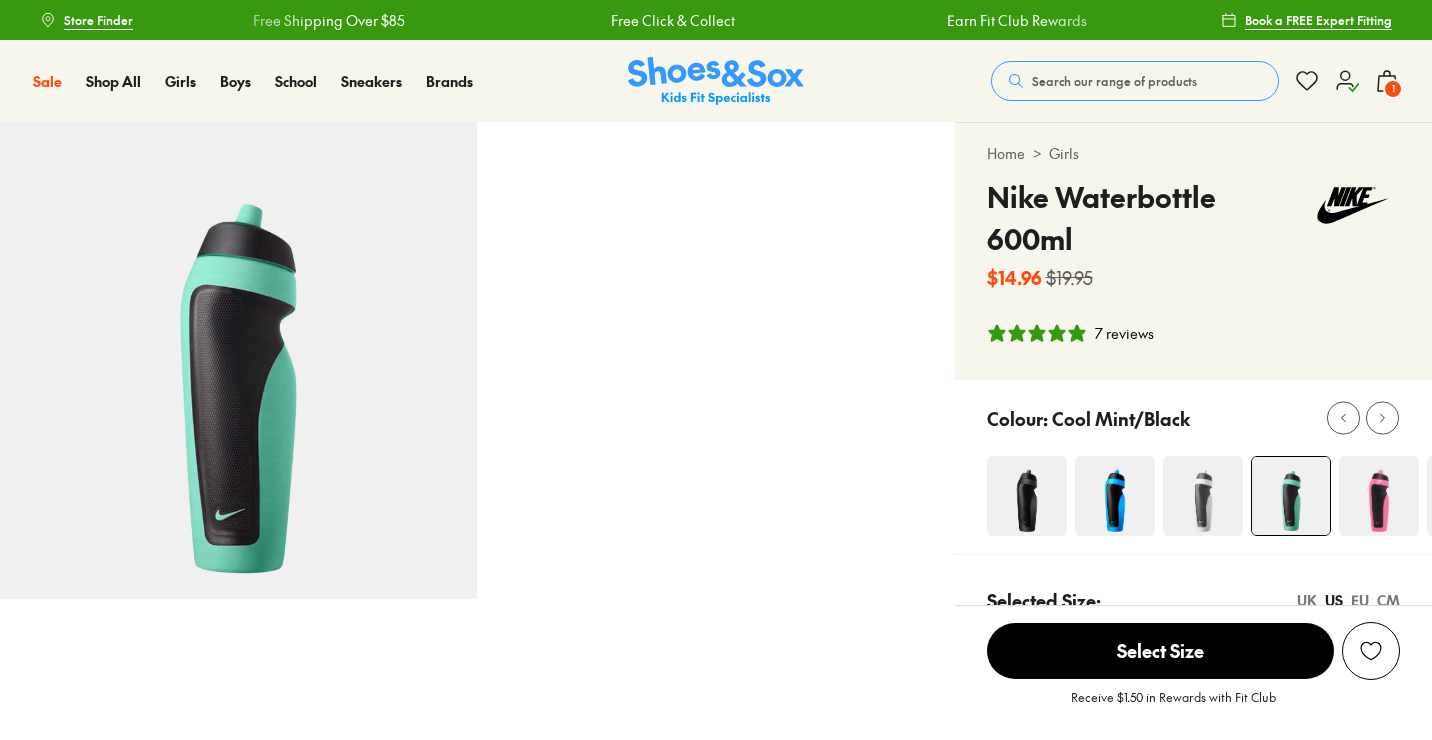 click on "Search our range of products" at bounding box center (1114, 81) 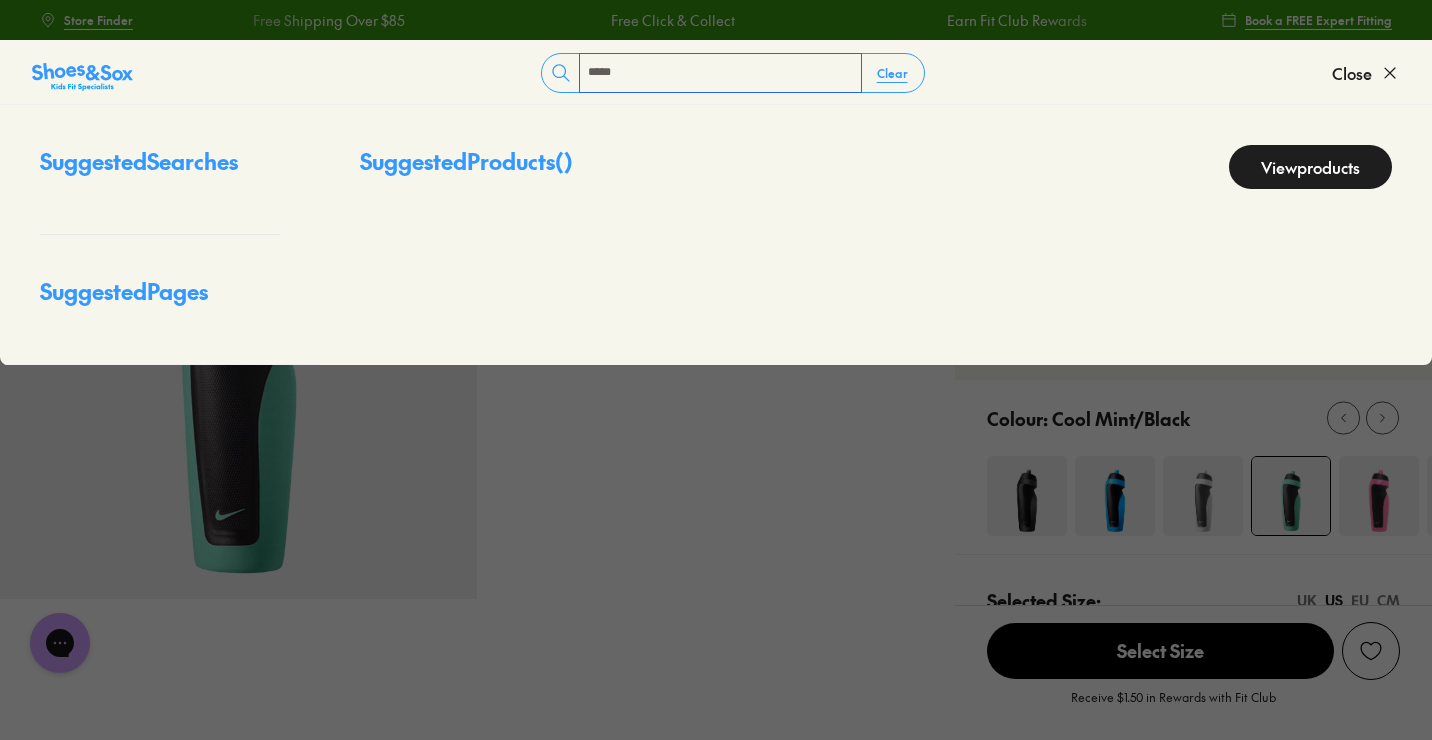 scroll, scrollTop: 0, scrollLeft: 0, axis: both 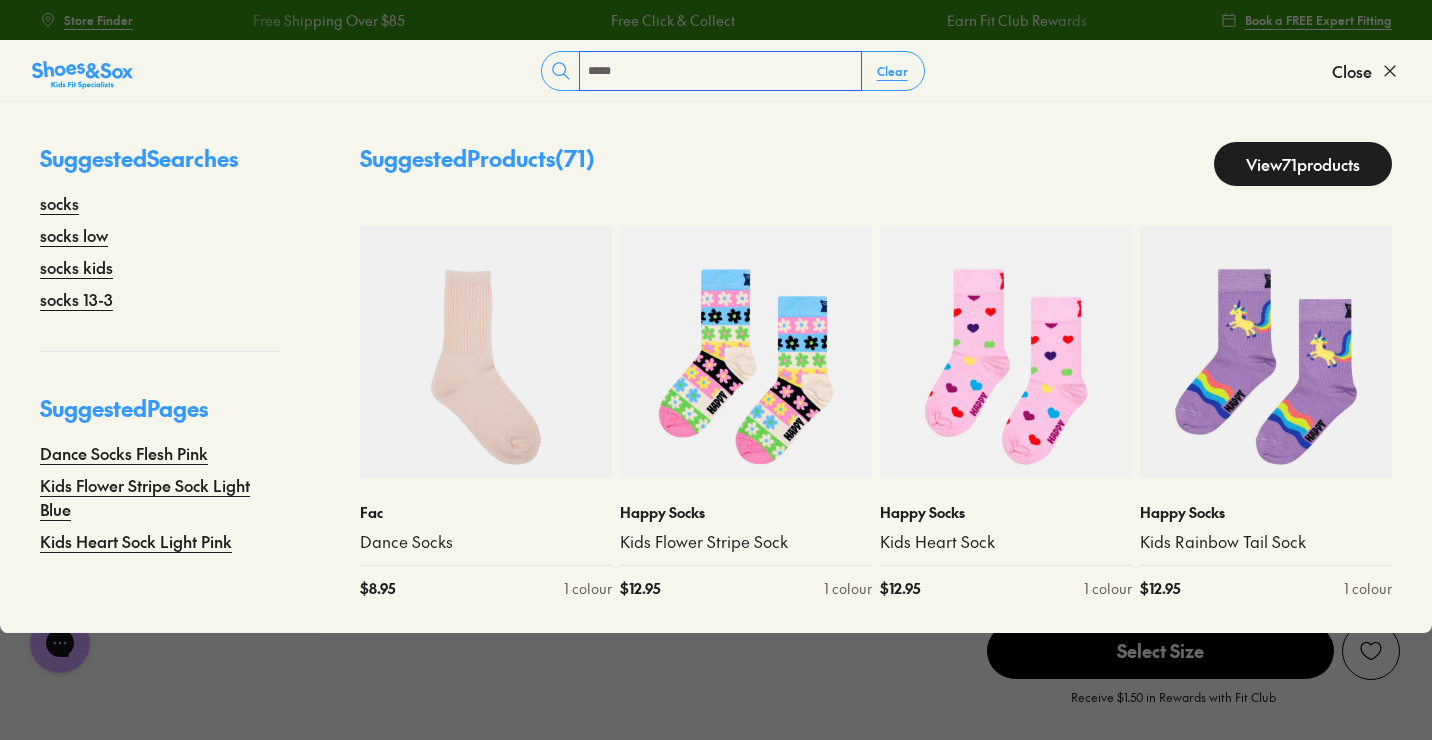 type on "*****" 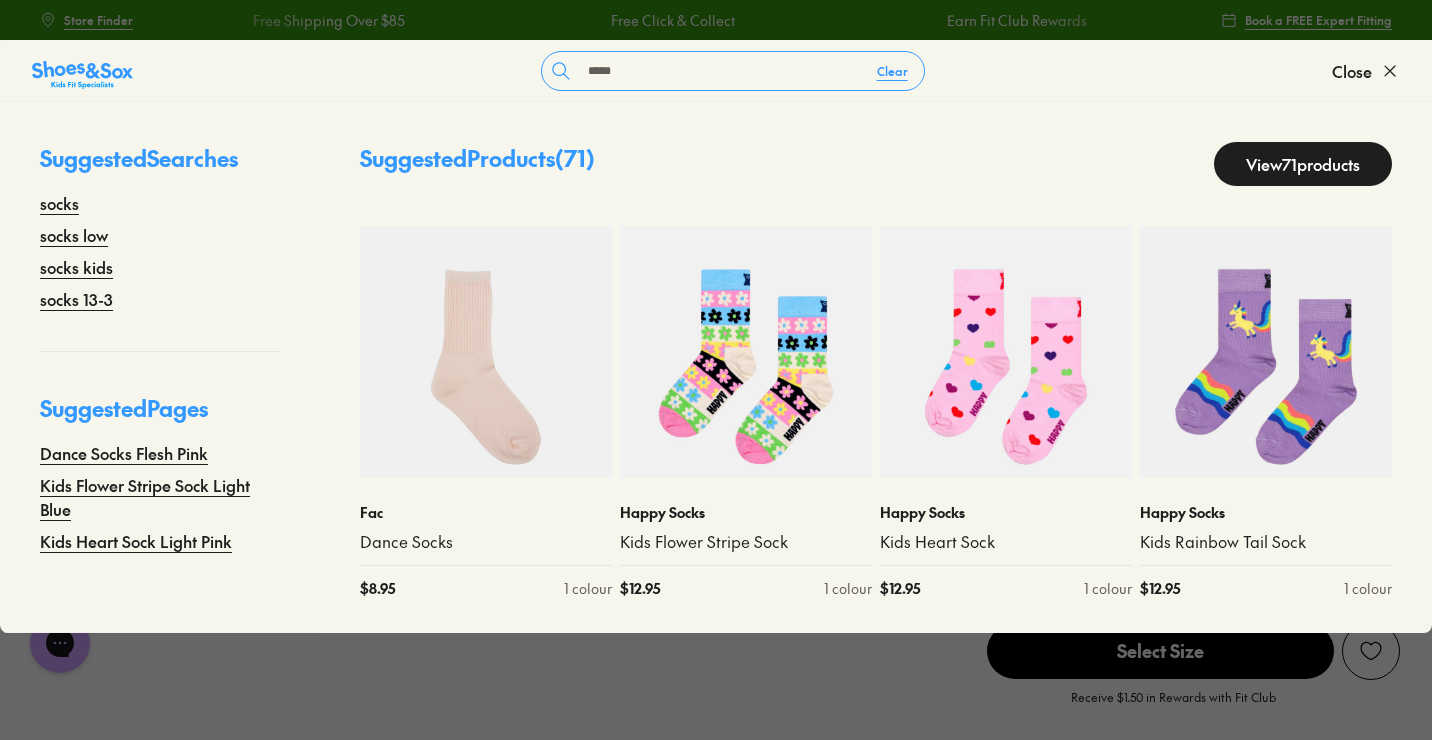 click on "View  71  products" at bounding box center [1303, 164] 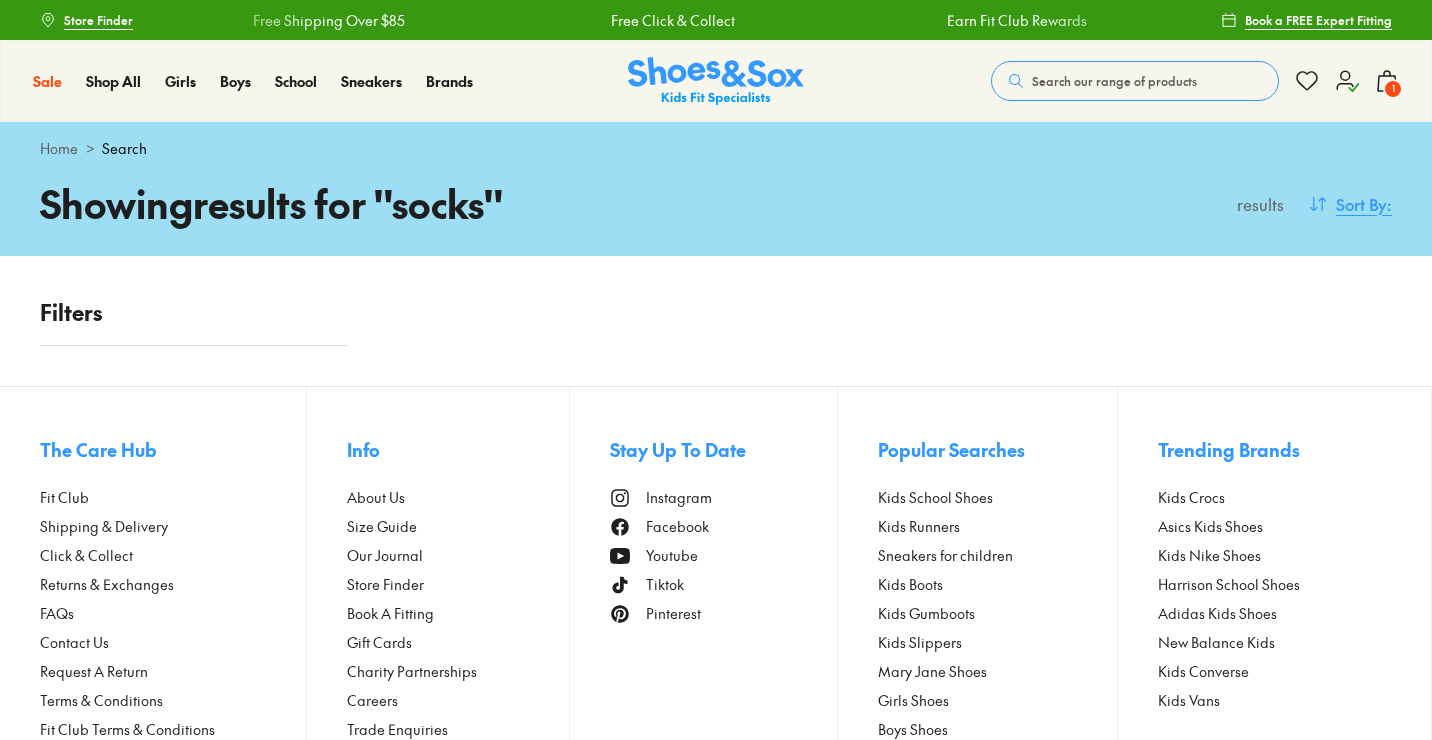 scroll, scrollTop: 0, scrollLeft: 0, axis: both 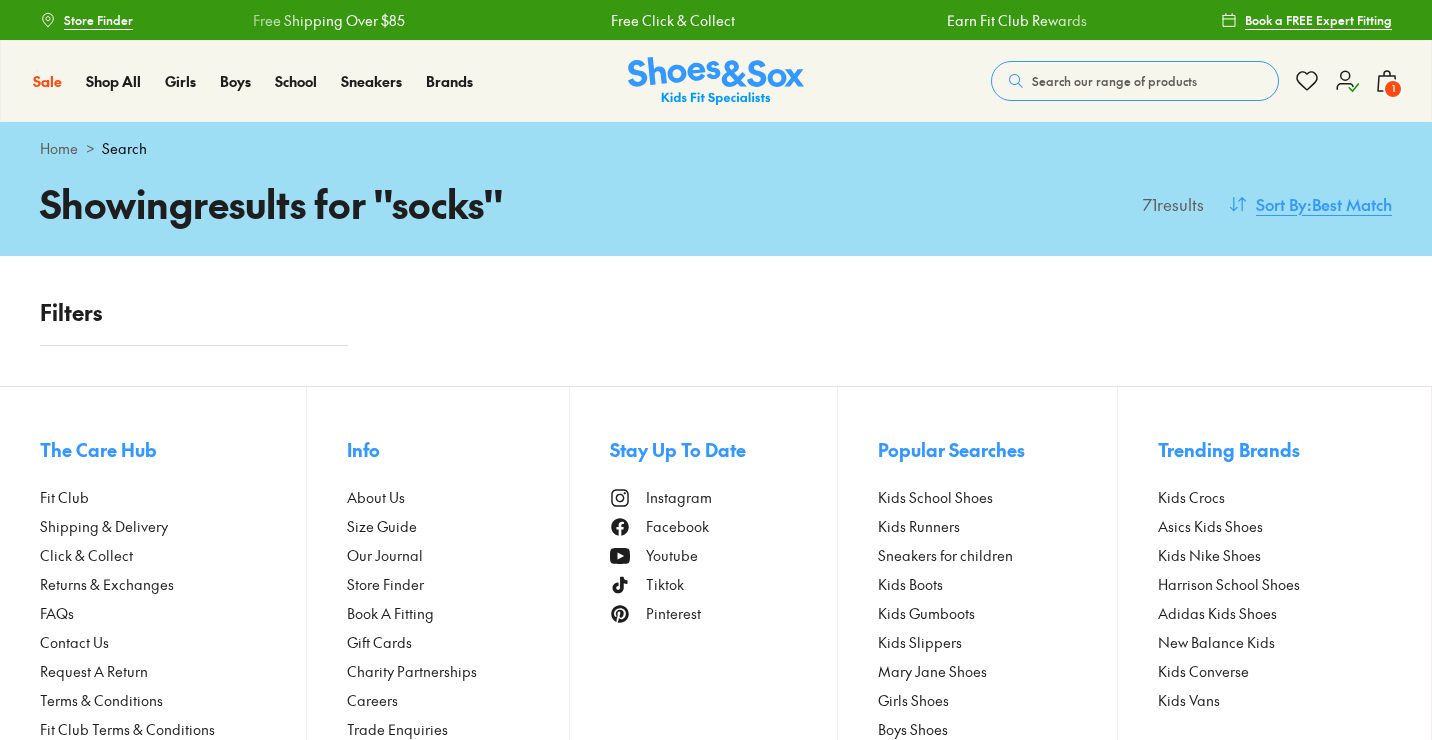 click on ":  Best Match" at bounding box center [1349, 204] 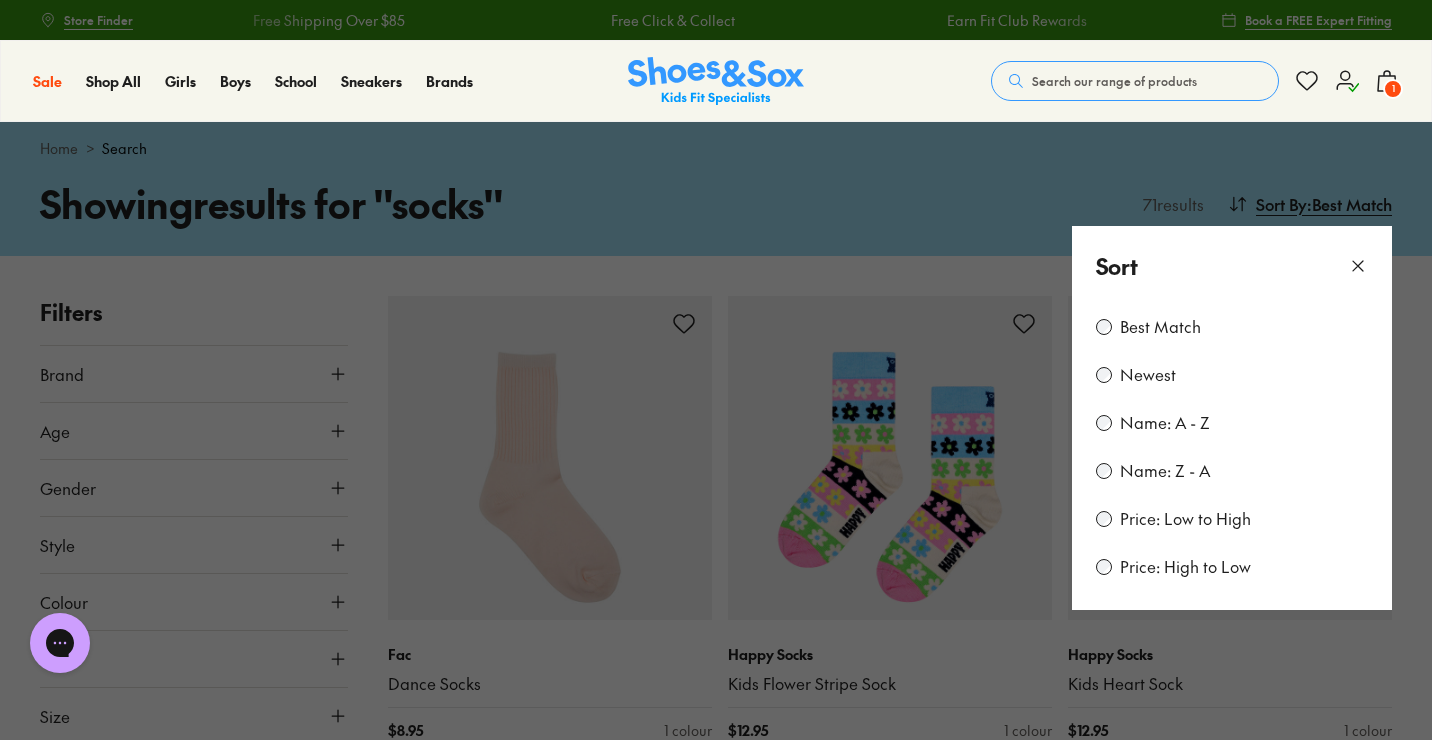 scroll, scrollTop: 0, scrollLeft: 0, axis: both 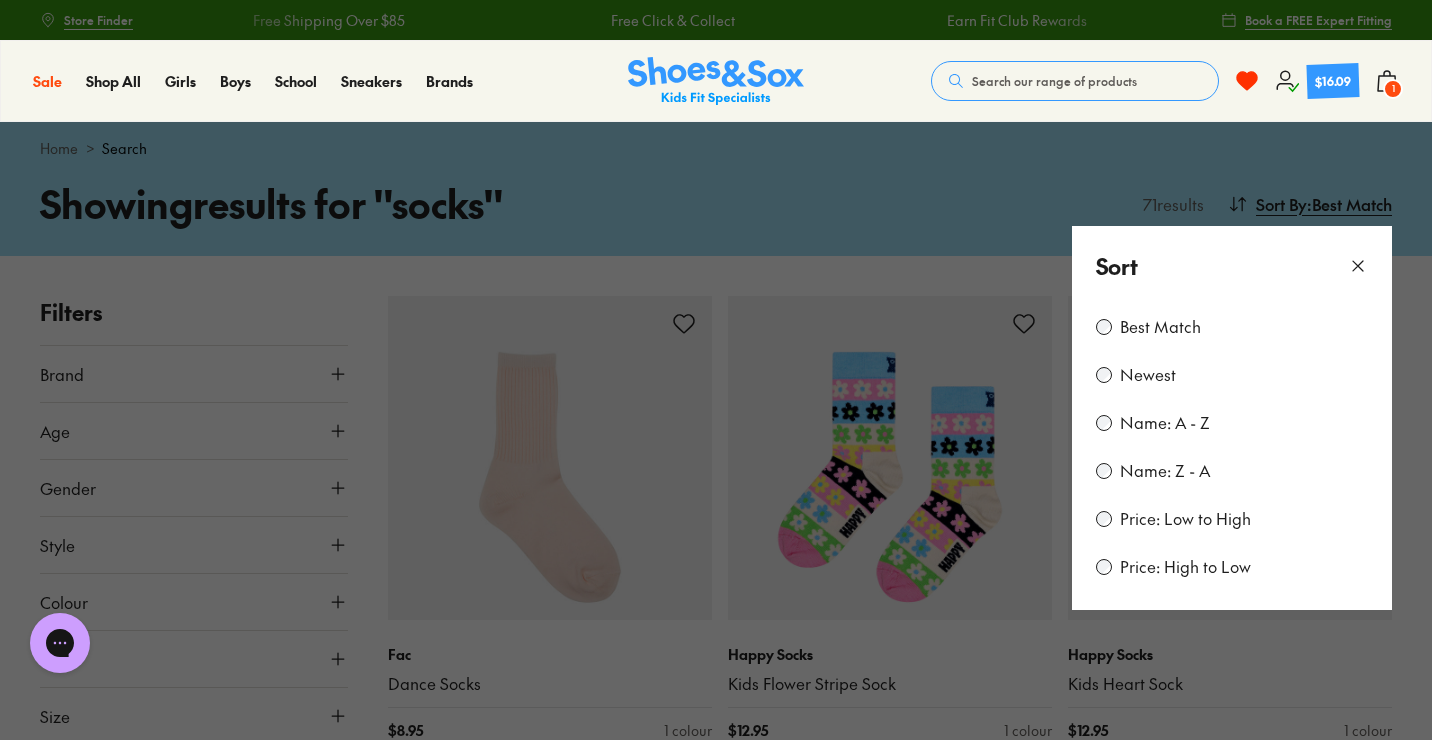click on "Price: Low to High" at bounding box center (1185, 519) 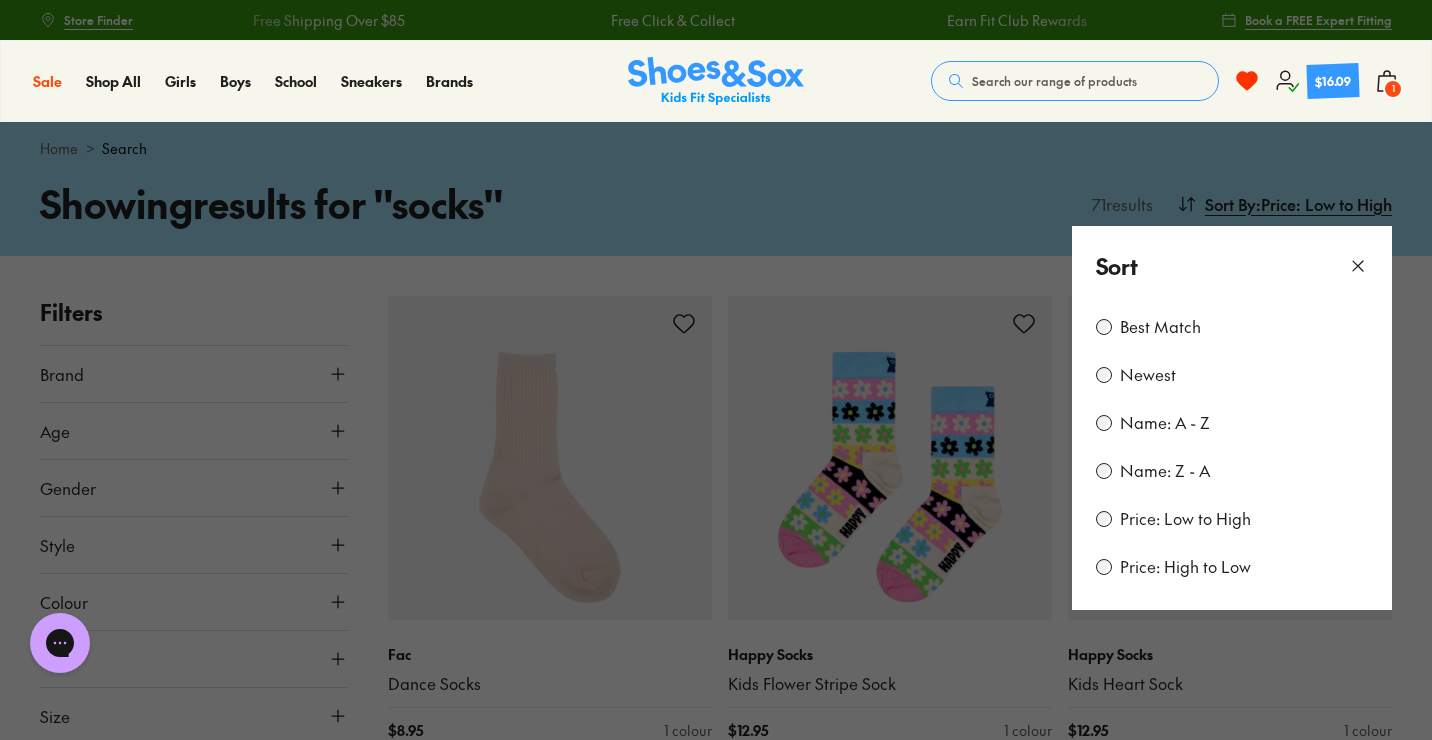 scroll, scrollTop: 156, scrollLeft: 0, axis: vertical 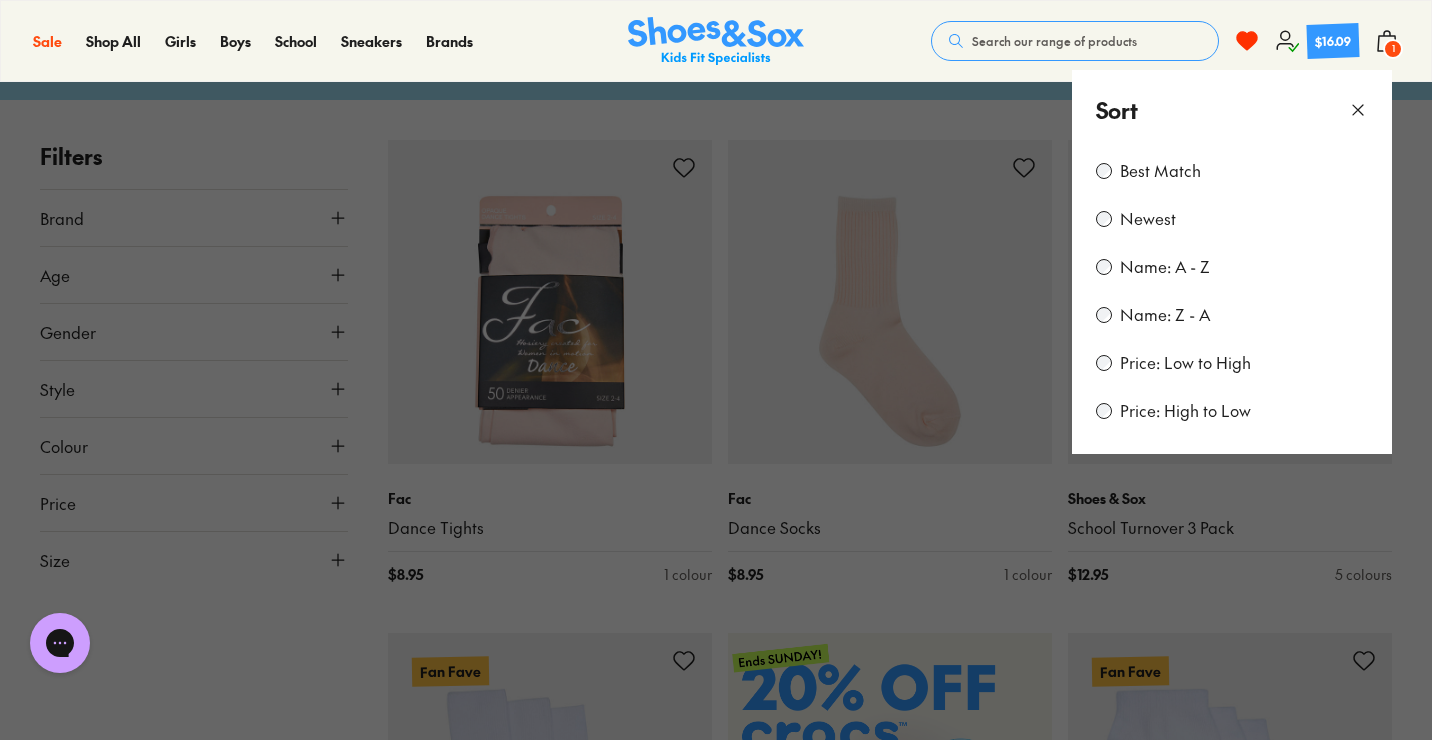 click 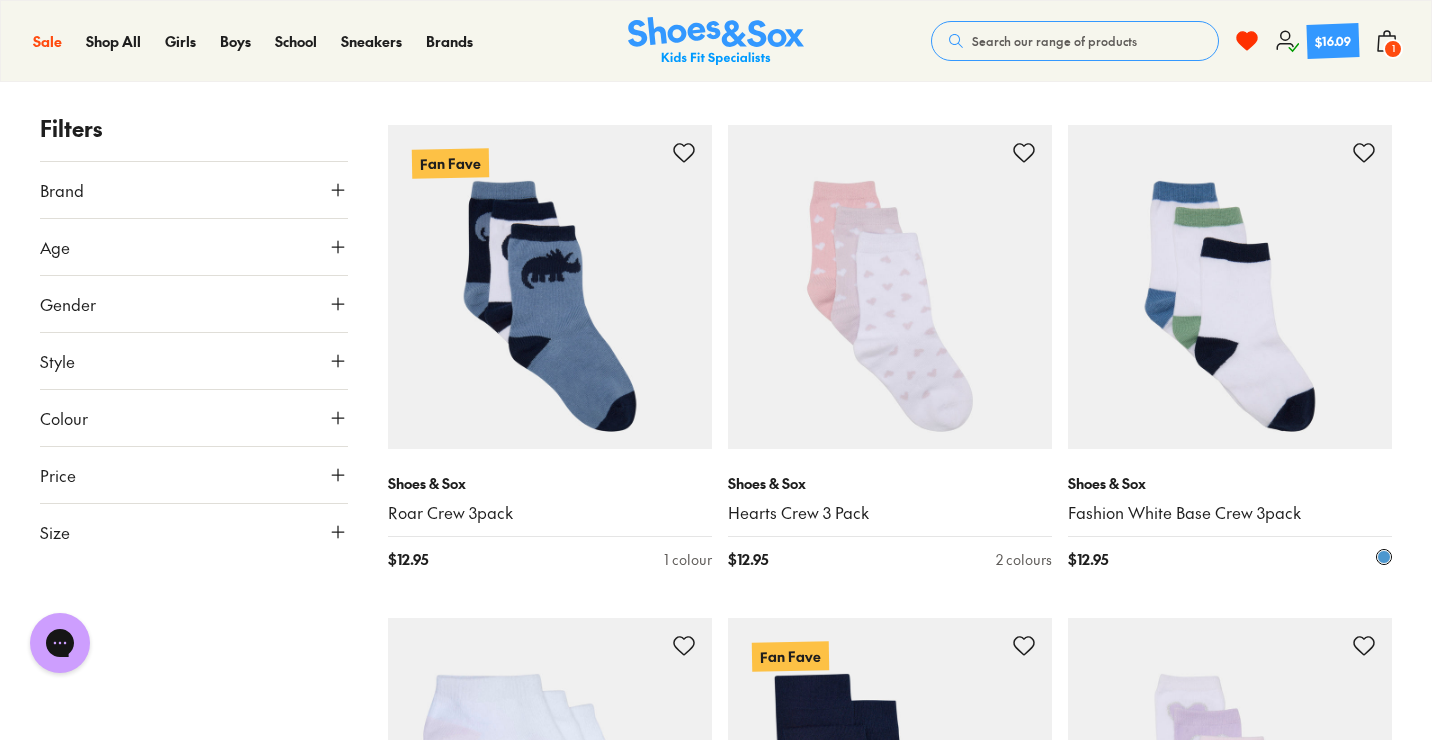 scroll, scrollTop: 1161, scrollLeft: 0, axis: vertical 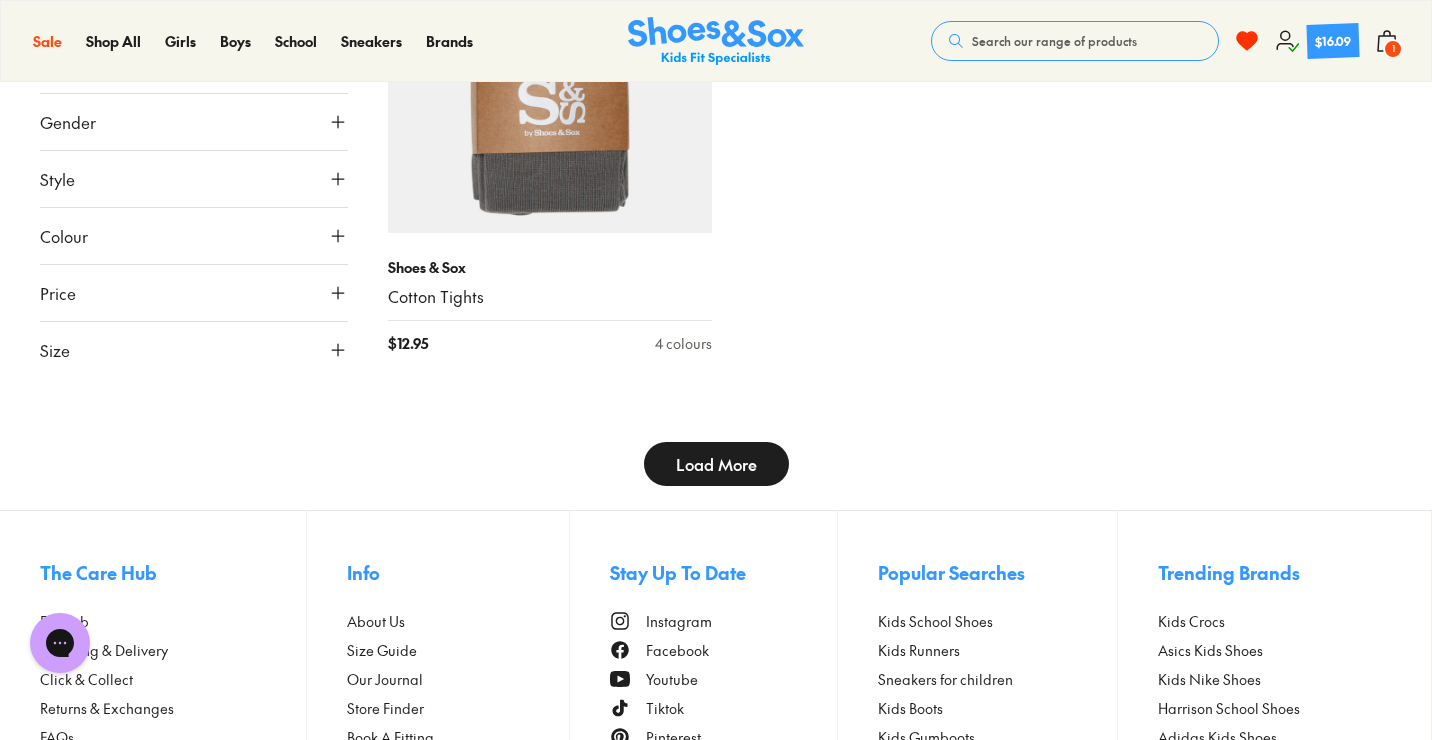 click on "Load More" at bounding box center [716, 464] 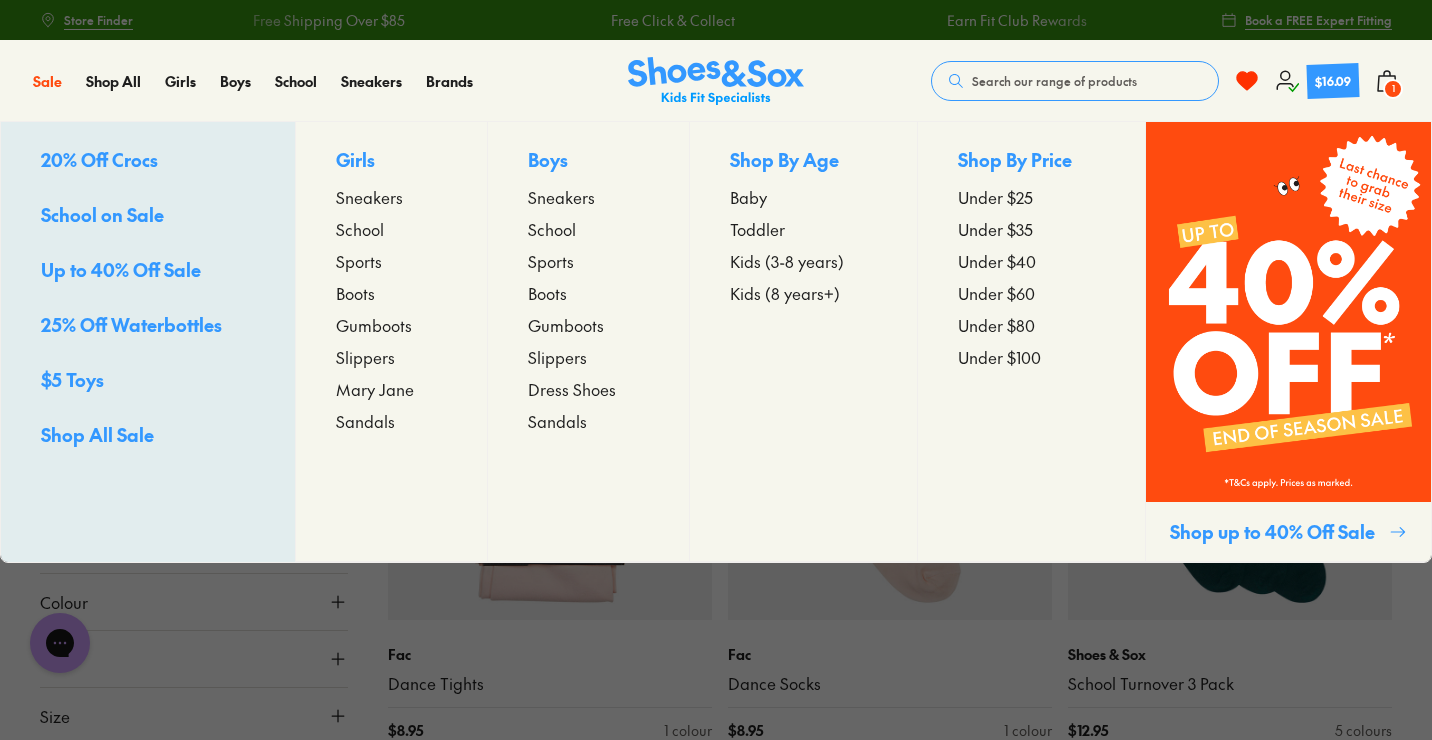 scroll, scrollTop: 0, scrollLeft: 0, axis: both 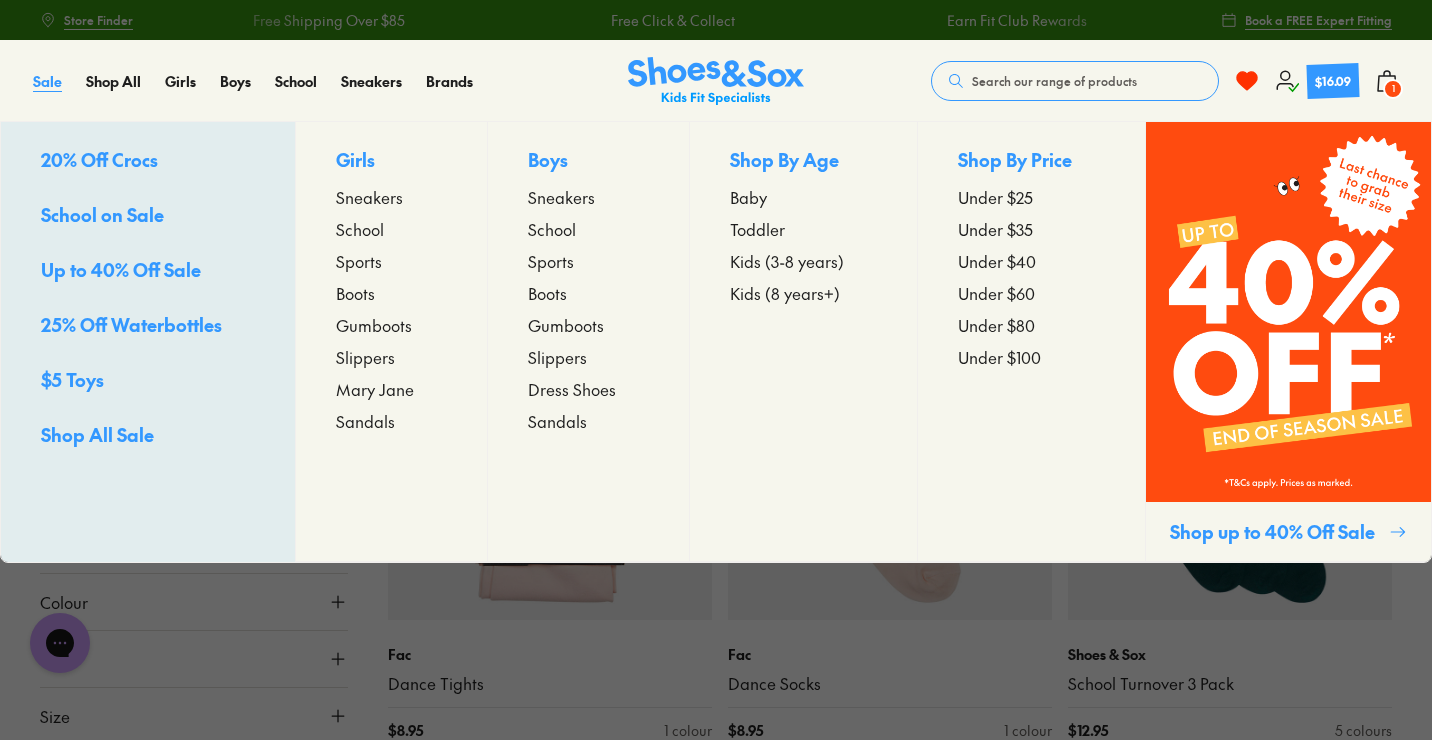 click on "Sale" at bounding box center (47, 81) 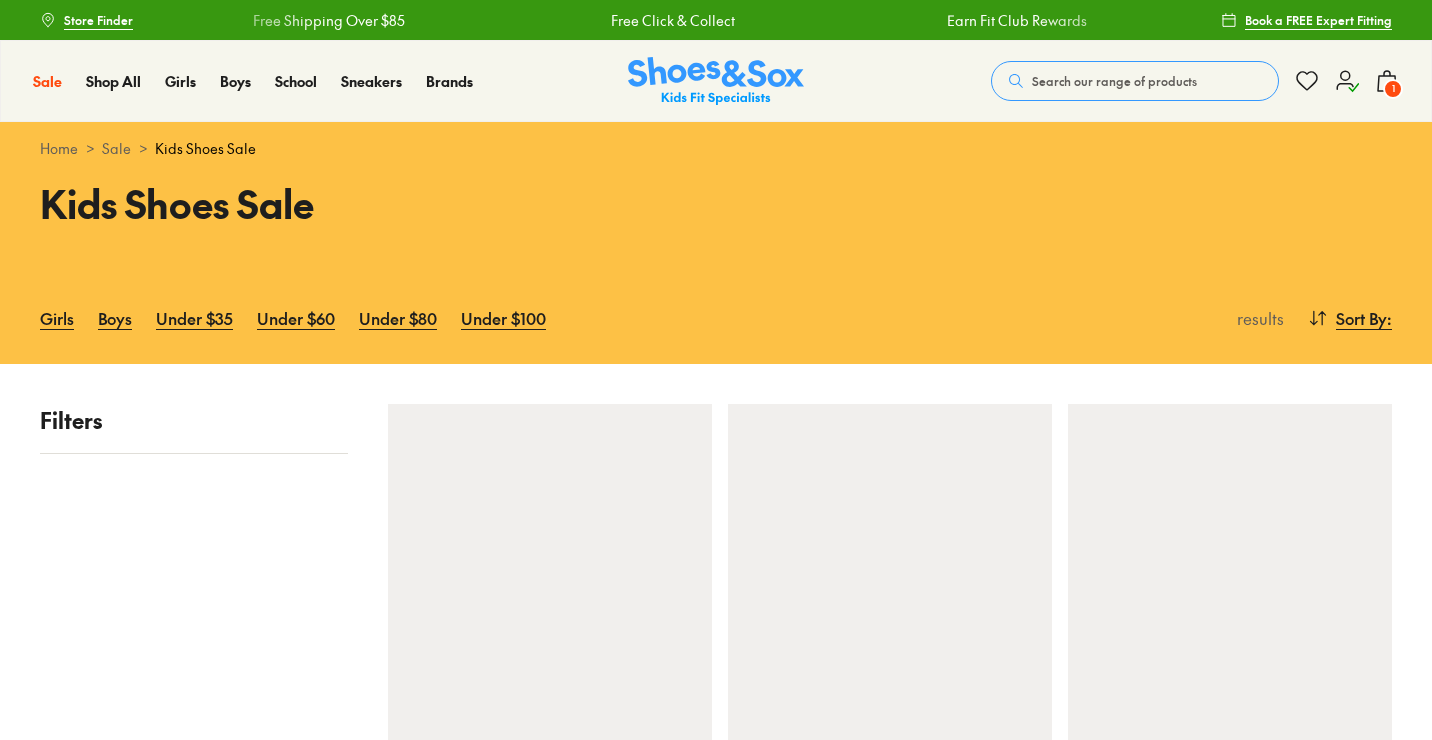 scroll, scrollTop: 0, scrollLeft: 0, axis: both 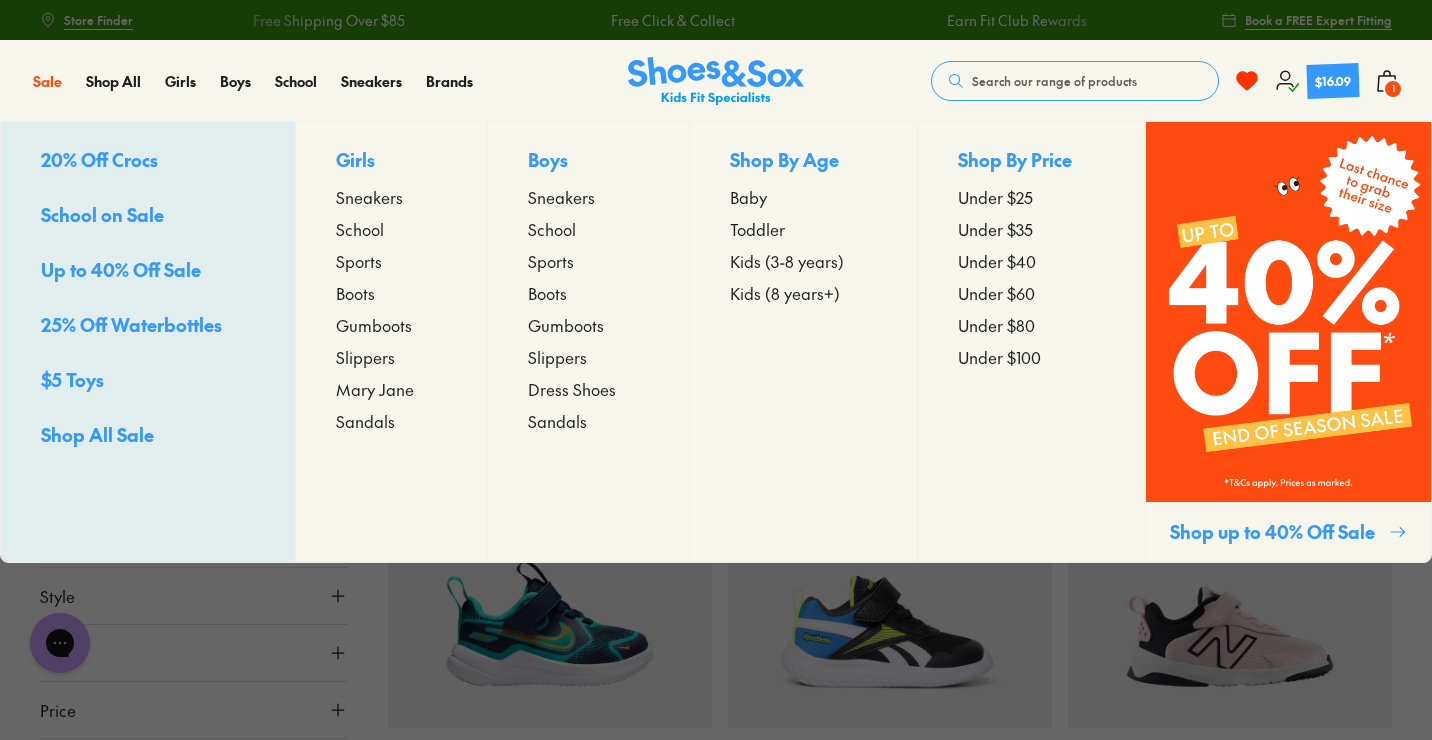 click on "$5 Toys" at bounding box center (72, 379) 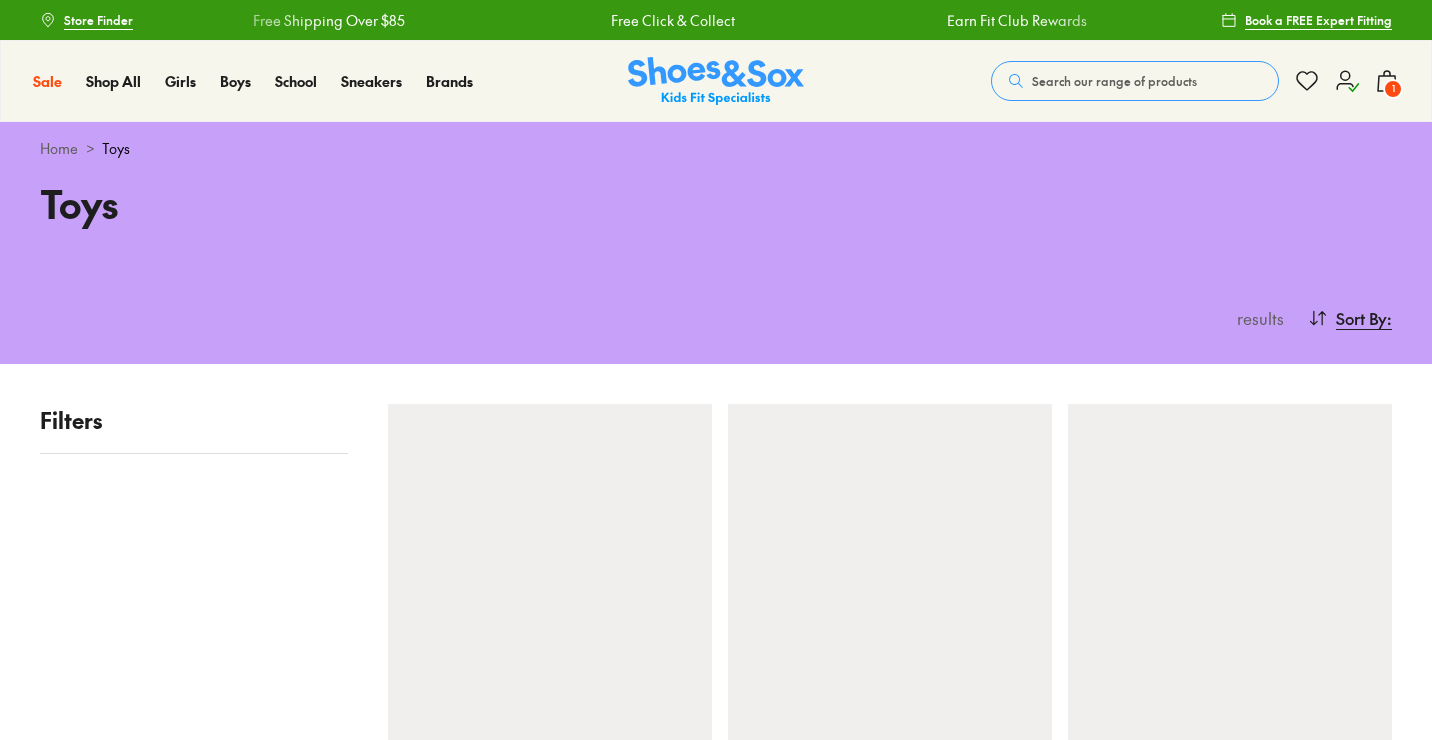 scroll, scrollTop: 0, scrollLeft: 0, axis: both 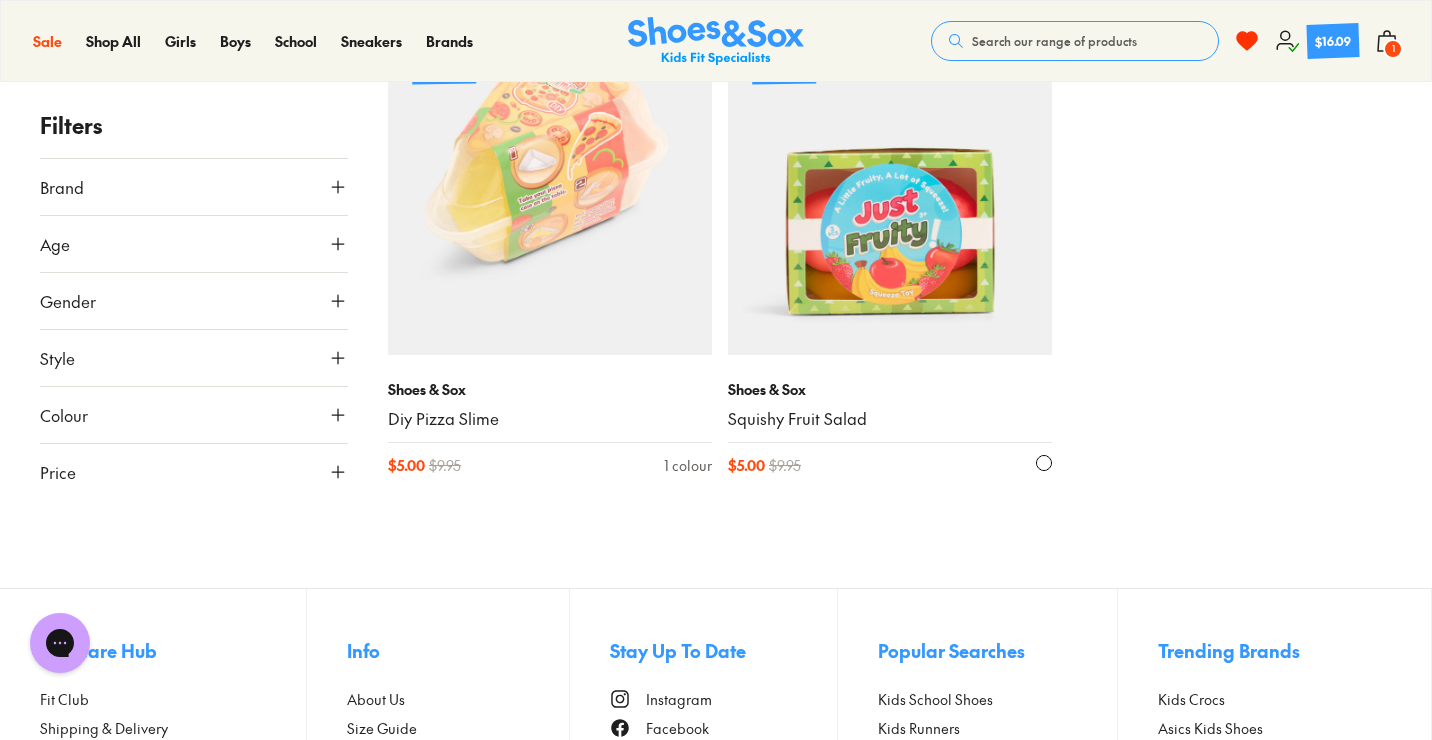 click at bounding box center (890, 193) 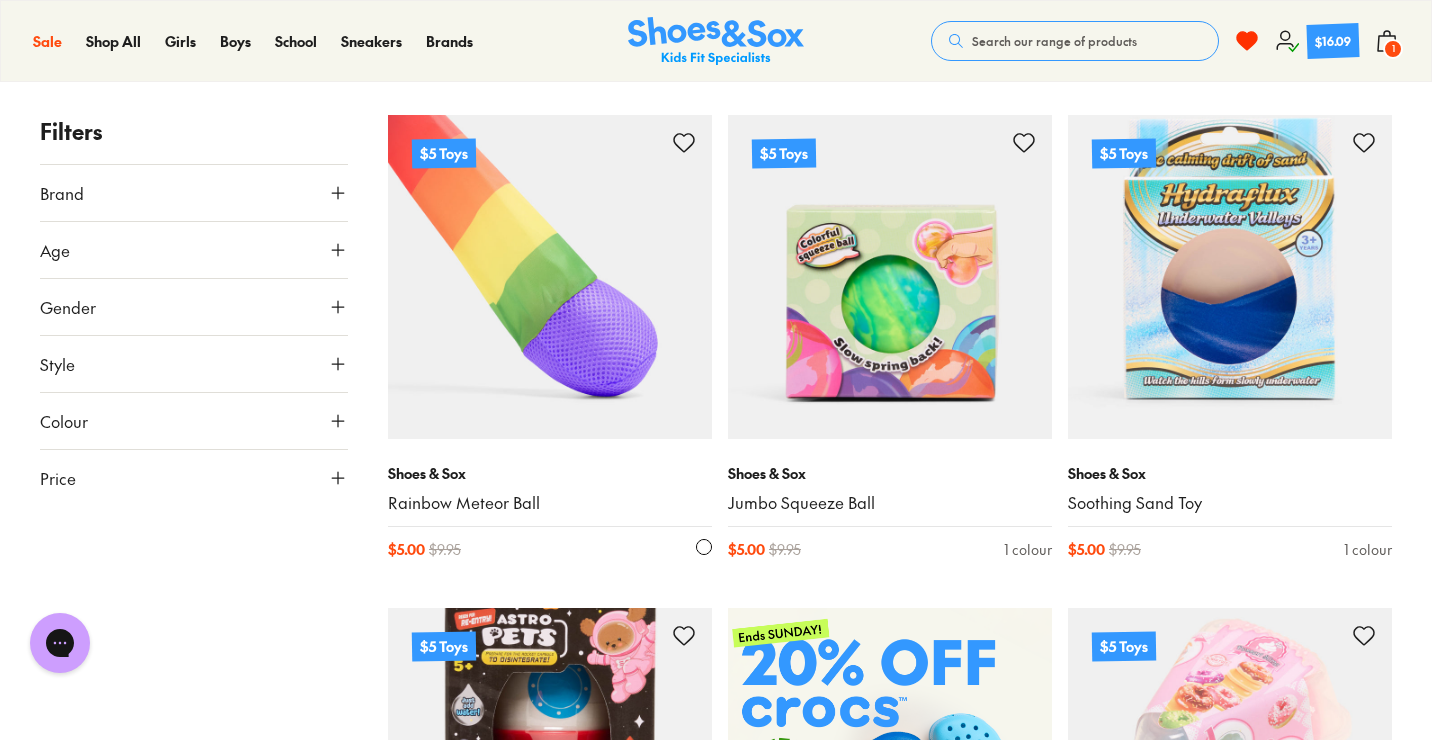 scroll, scrollTop: 287, scrollLeft: 0, axis: vertical 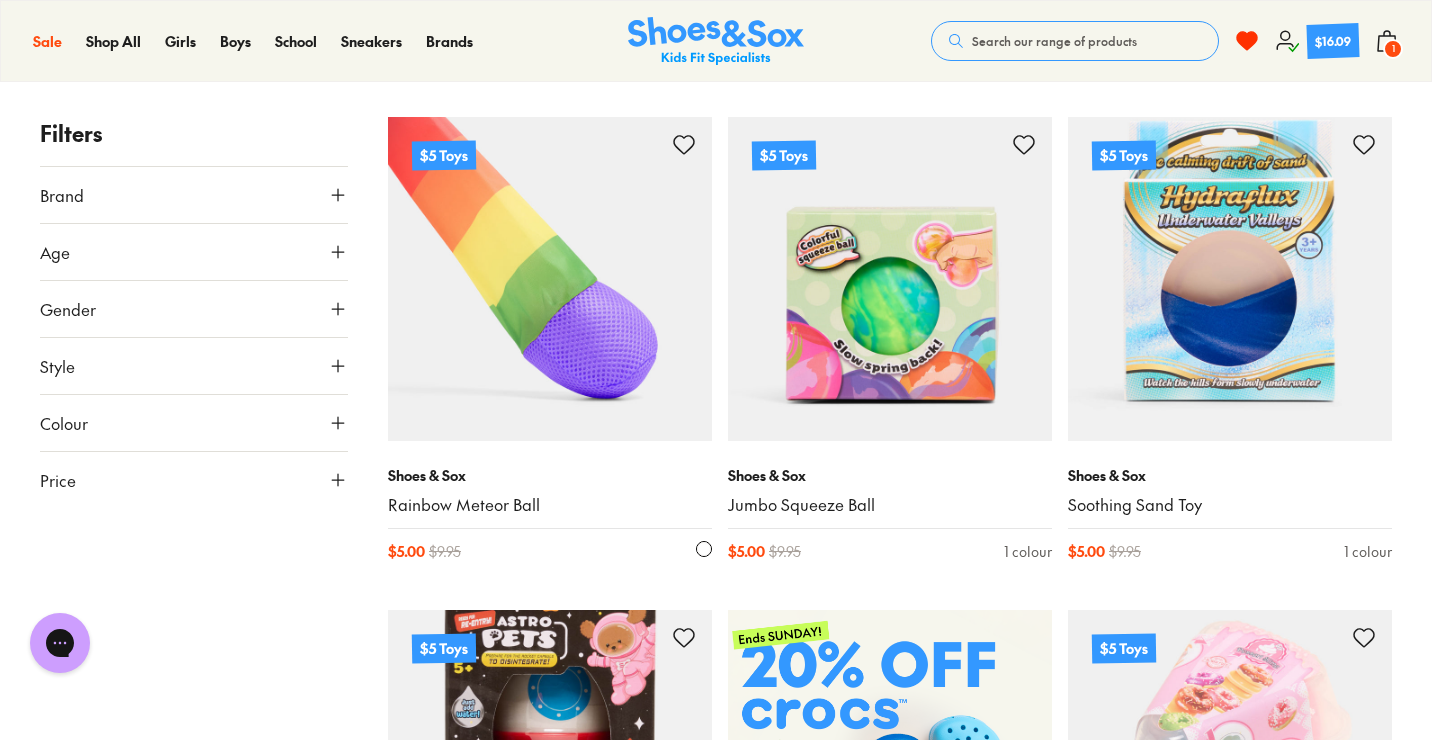 drag, startPoint x: 547, startPoint y: 505, endPoint x: 499, endPoint y: 505, distance: 48 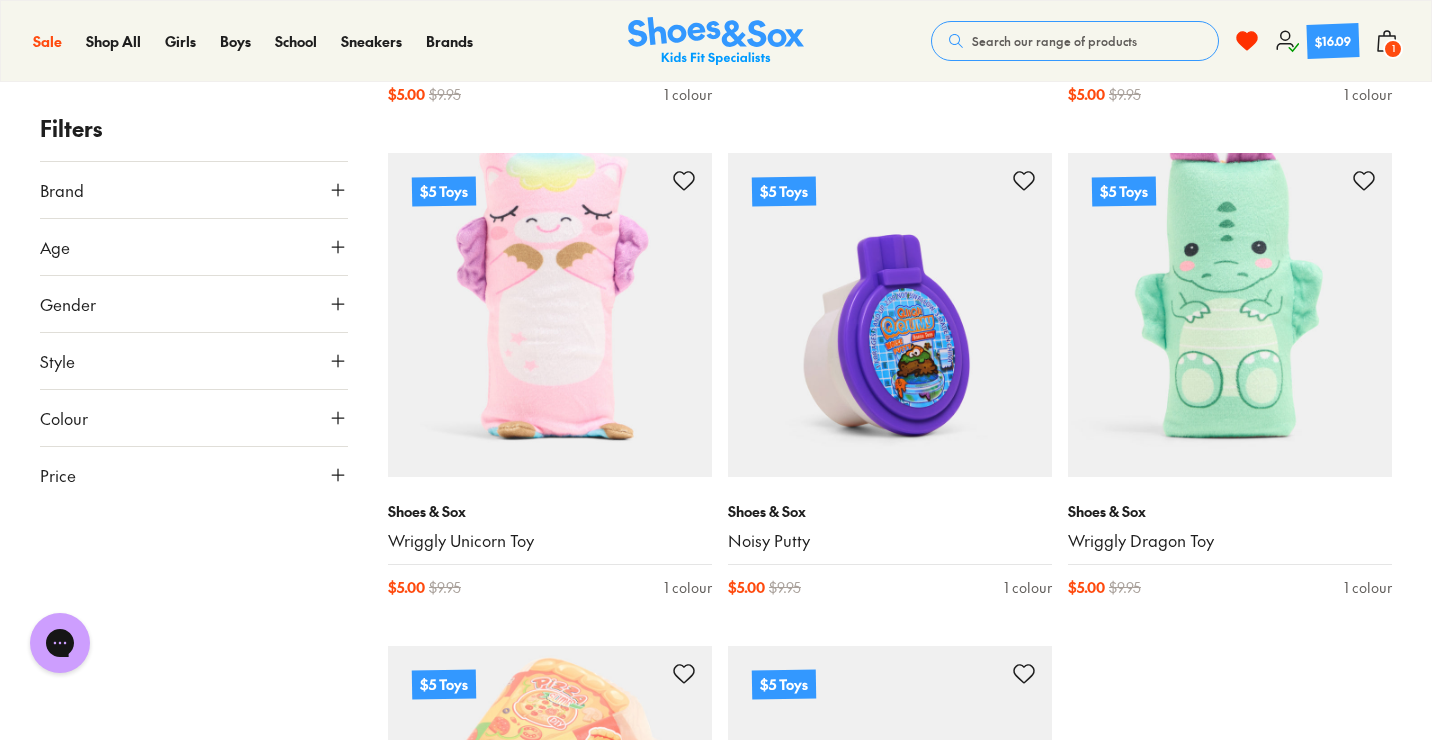 scroll, scrollTop: 1238, scrollLeft: 0, axis: vertical 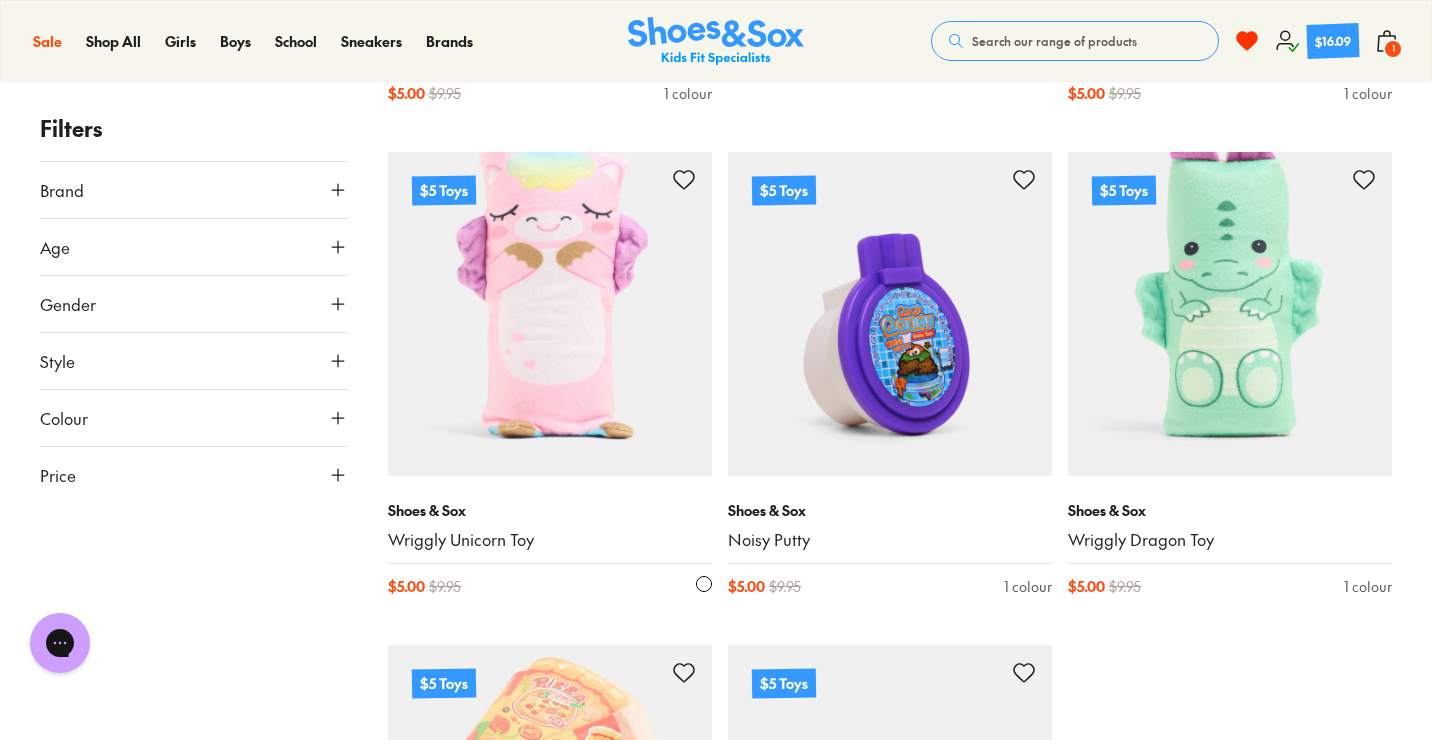 click at bounding box center [550, 314] 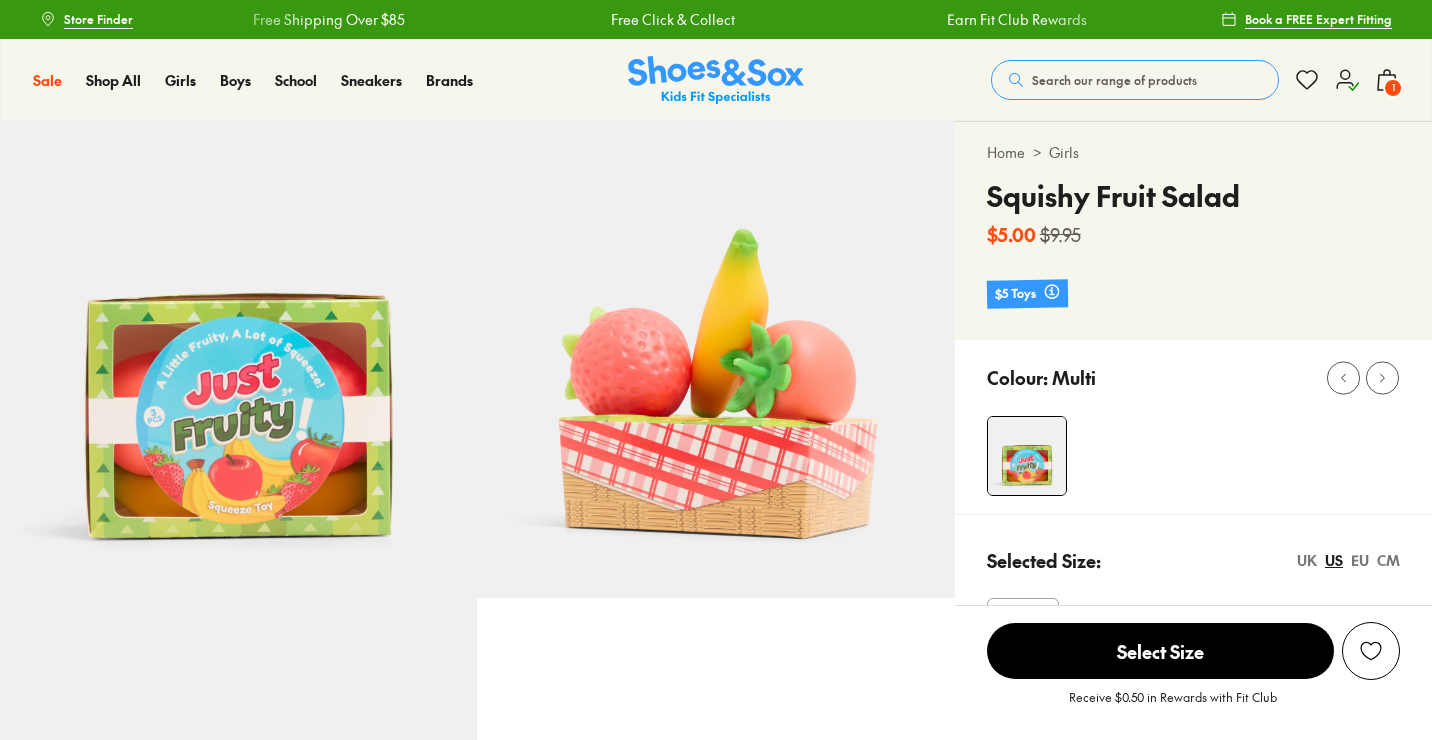 scroll, scrollTop: 1, scrollLeft: 0, axis: vertical 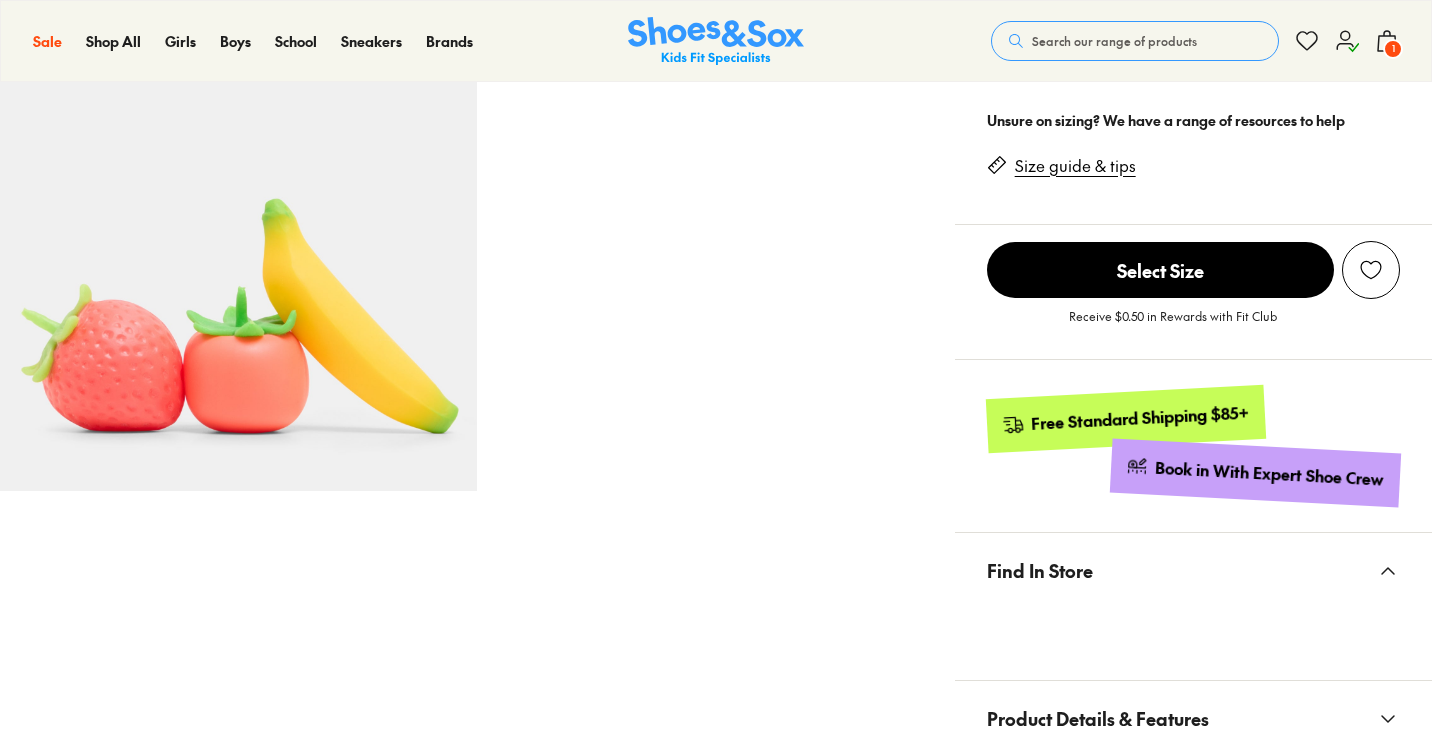 select on "*" 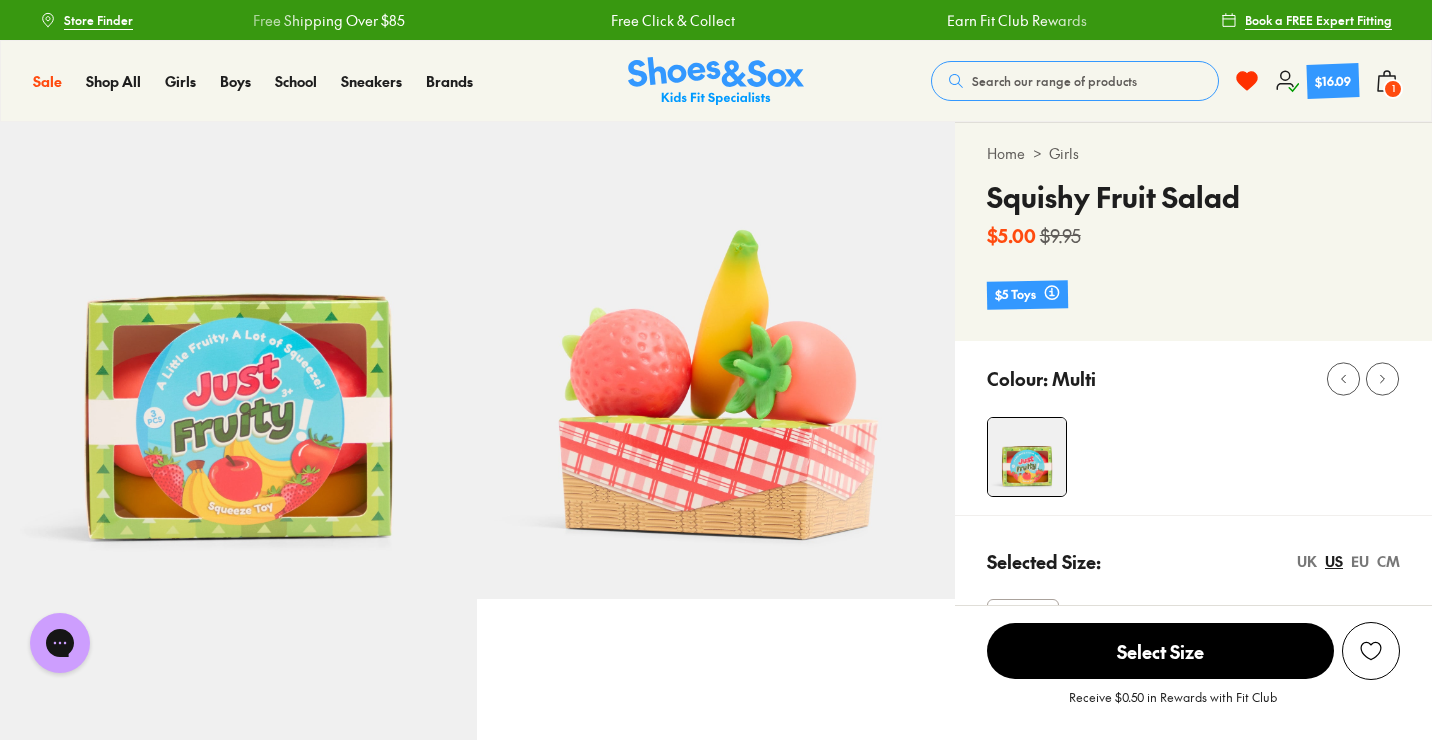 scroll, scrollTop: 0, scrollLeft: 0, axis: both 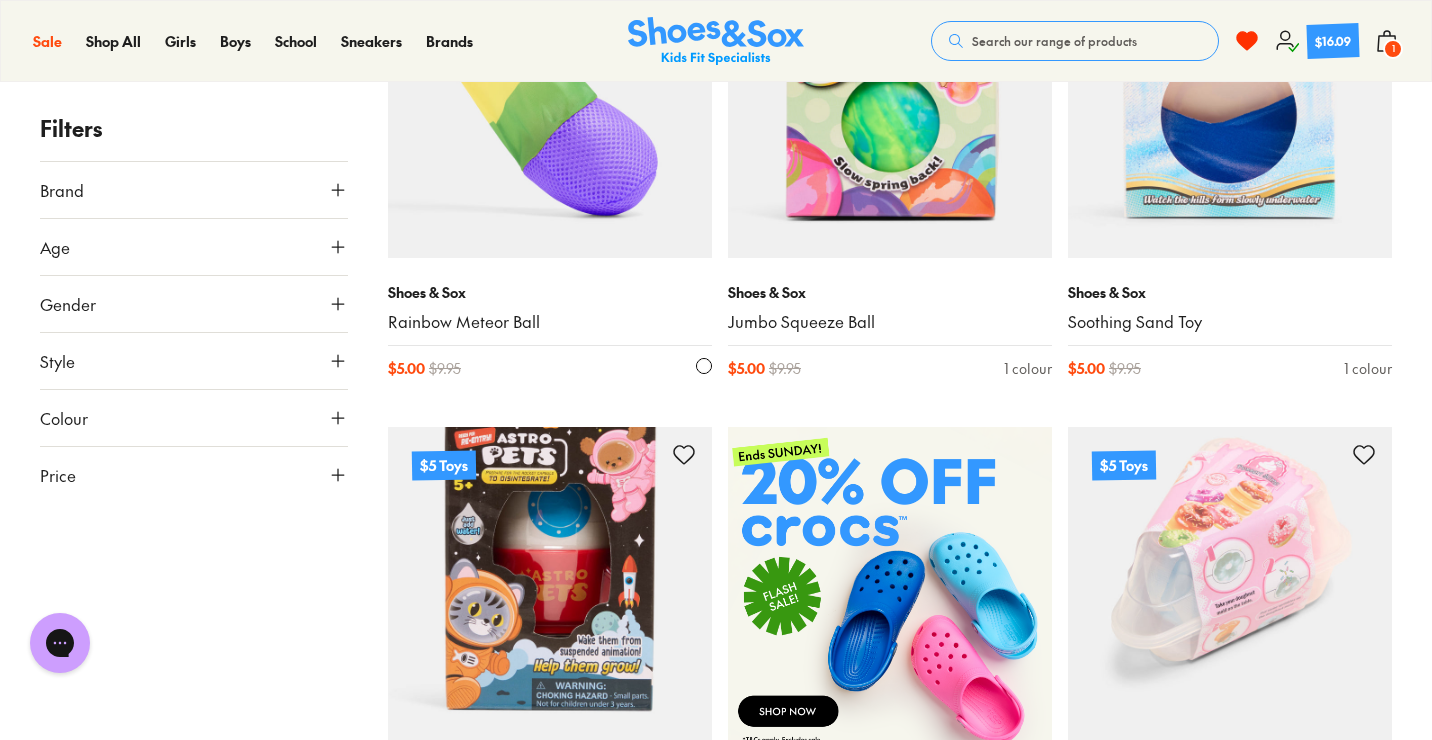 click at bounding box center (550, 96) 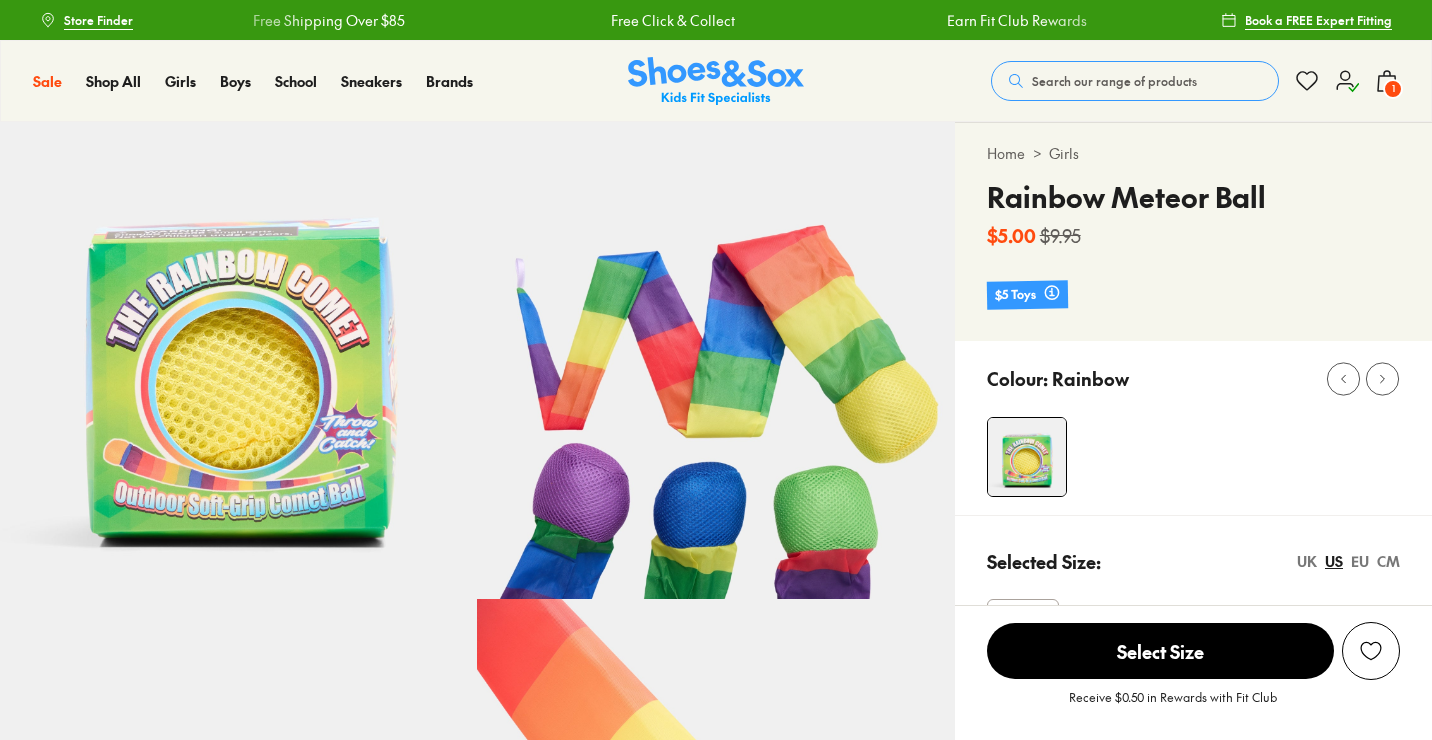 scroll, scrollTop: 0, scrollLeft: 0, axis: both 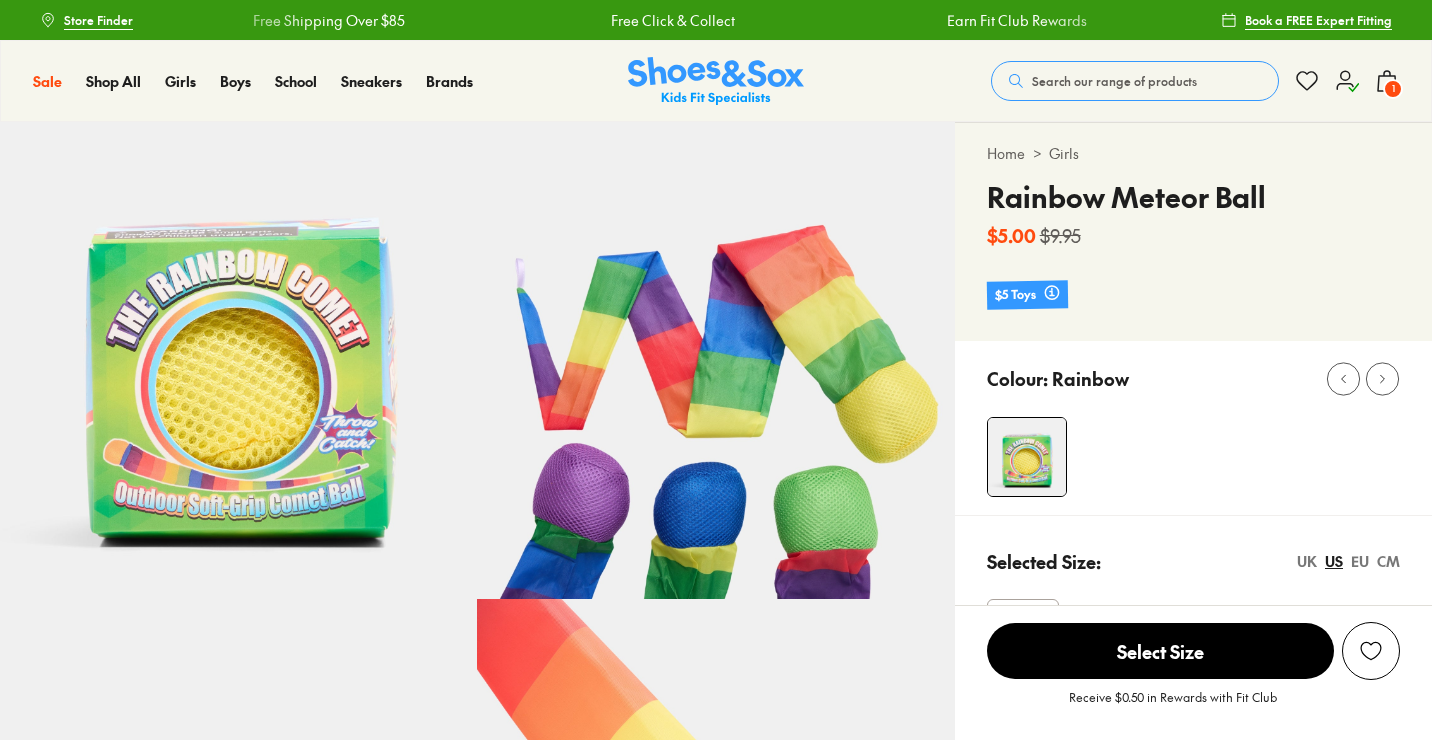 select on "*" 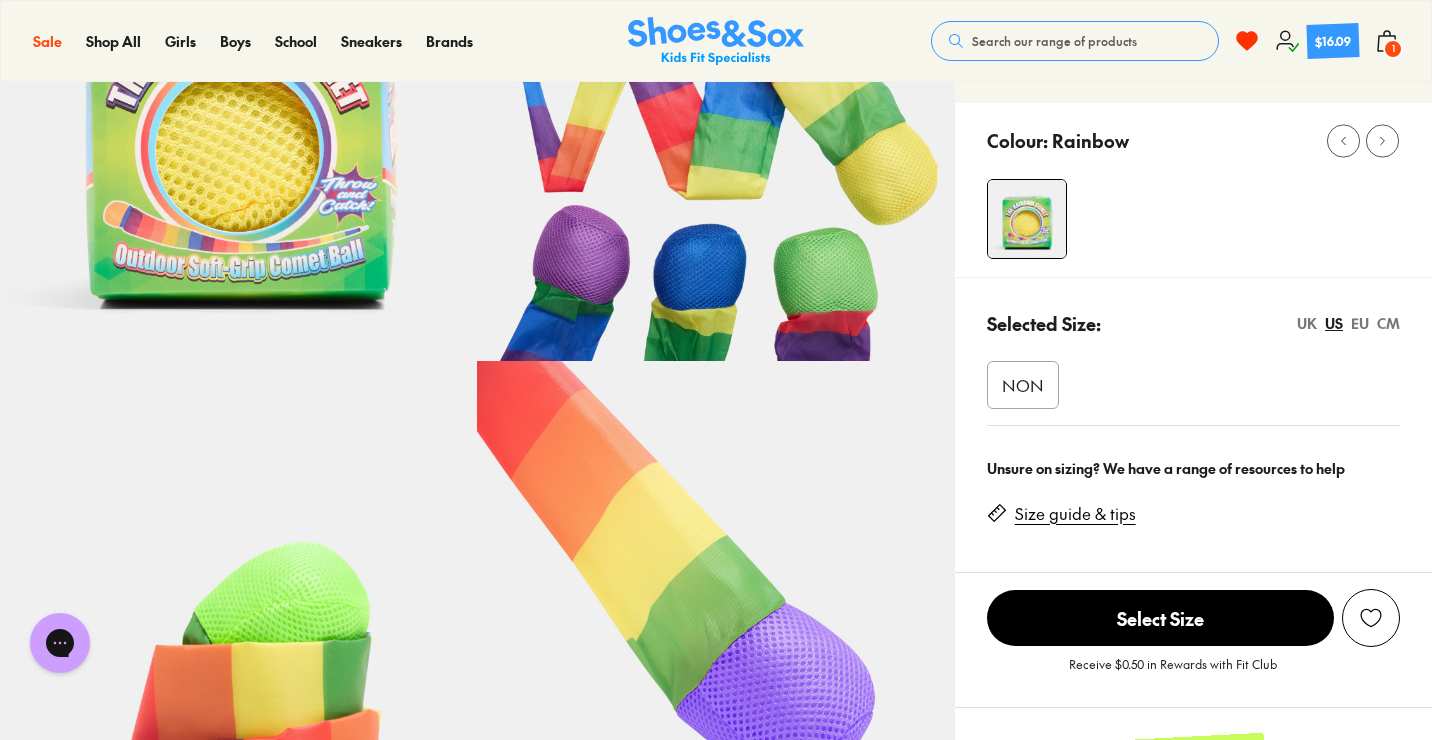 scroll, scrollTop: 240, scrollLeft: 0, axis: vertical 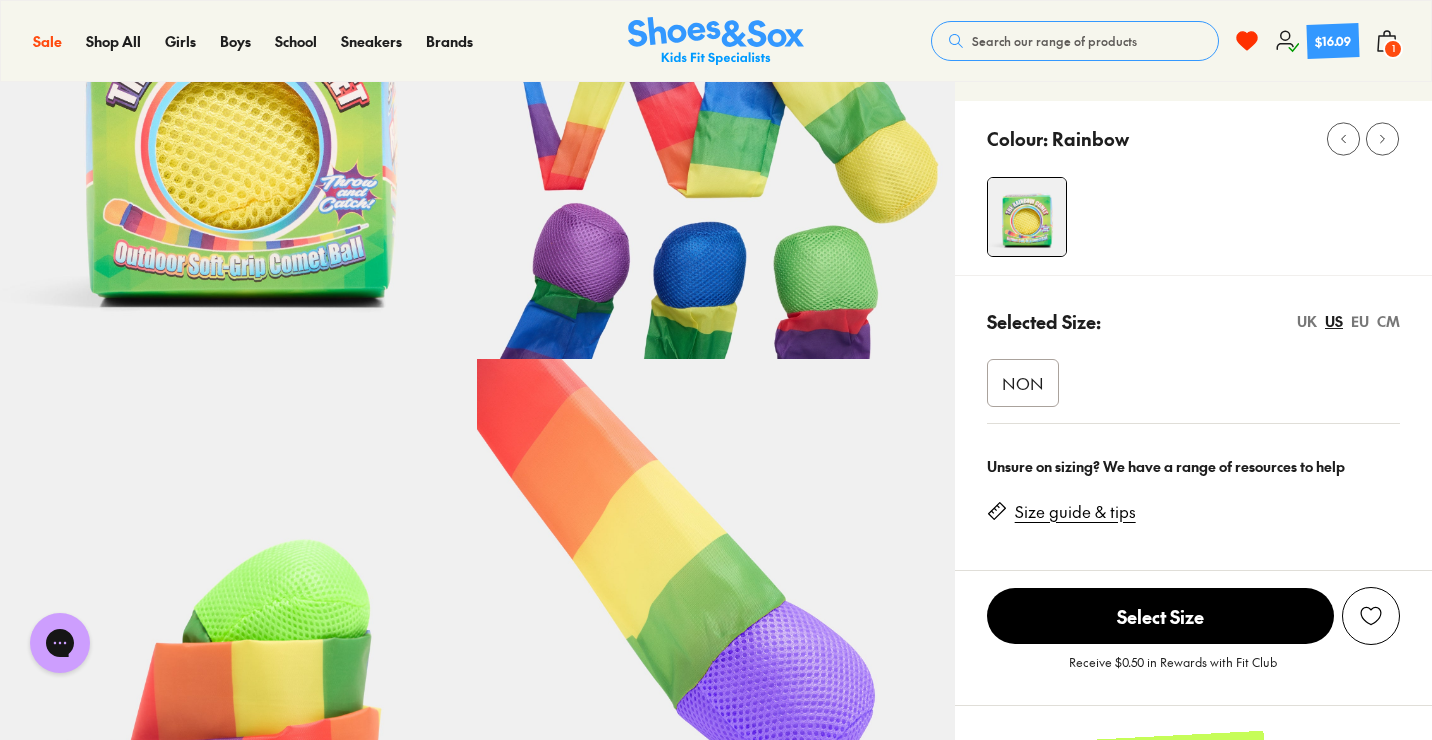 click on "NON" at bounding box center (1023, 383) 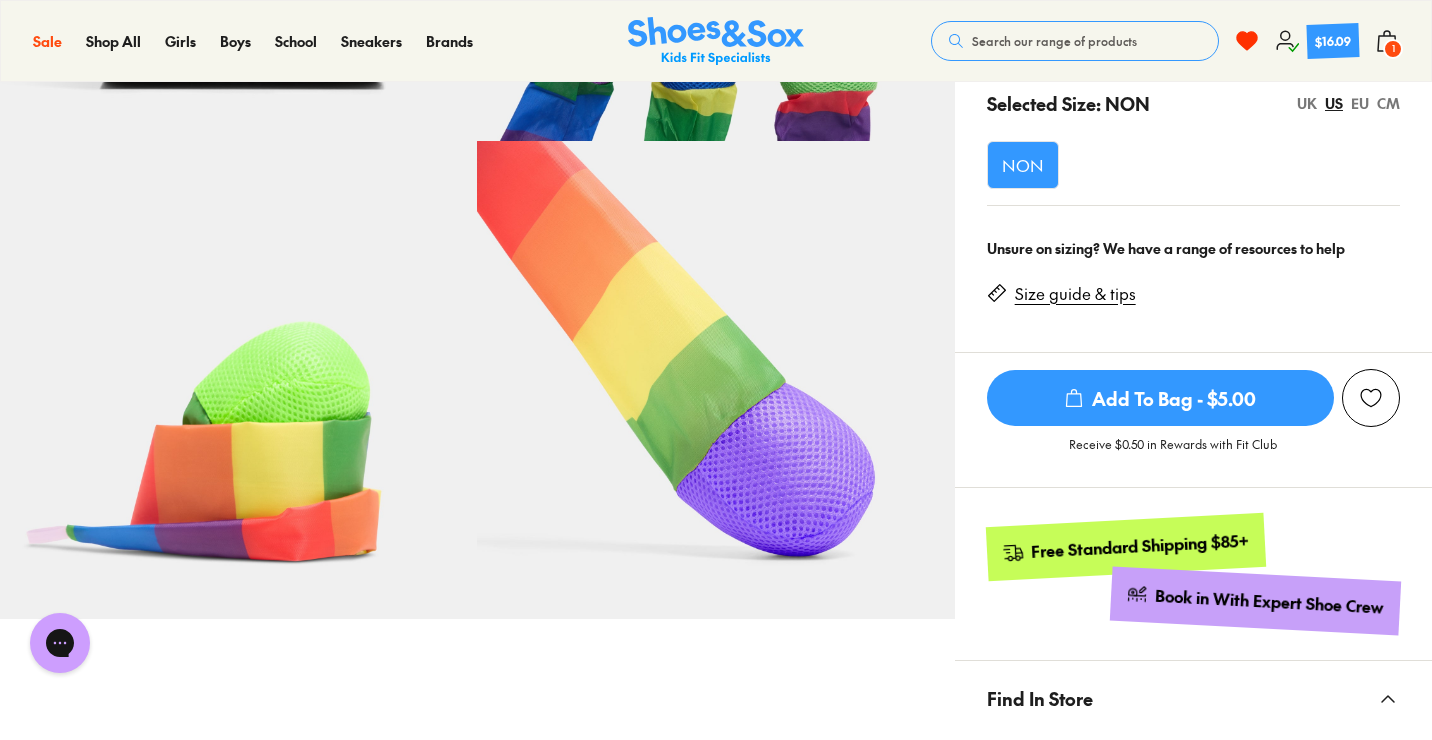 scroll, scrollTop: 454, scrollLeft: 0, axis: vertical 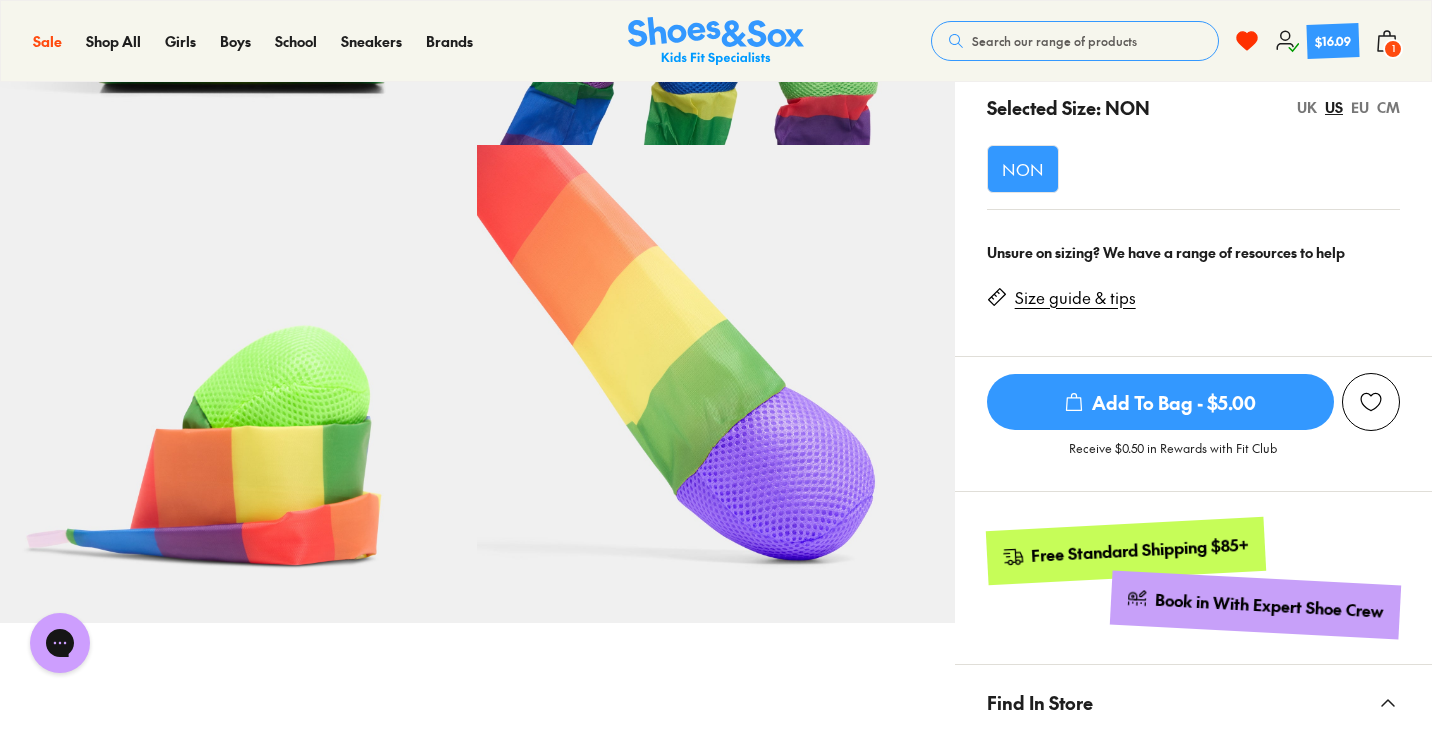 click on "Add To Bag - $5.00" at bounding box center [1160, 402] 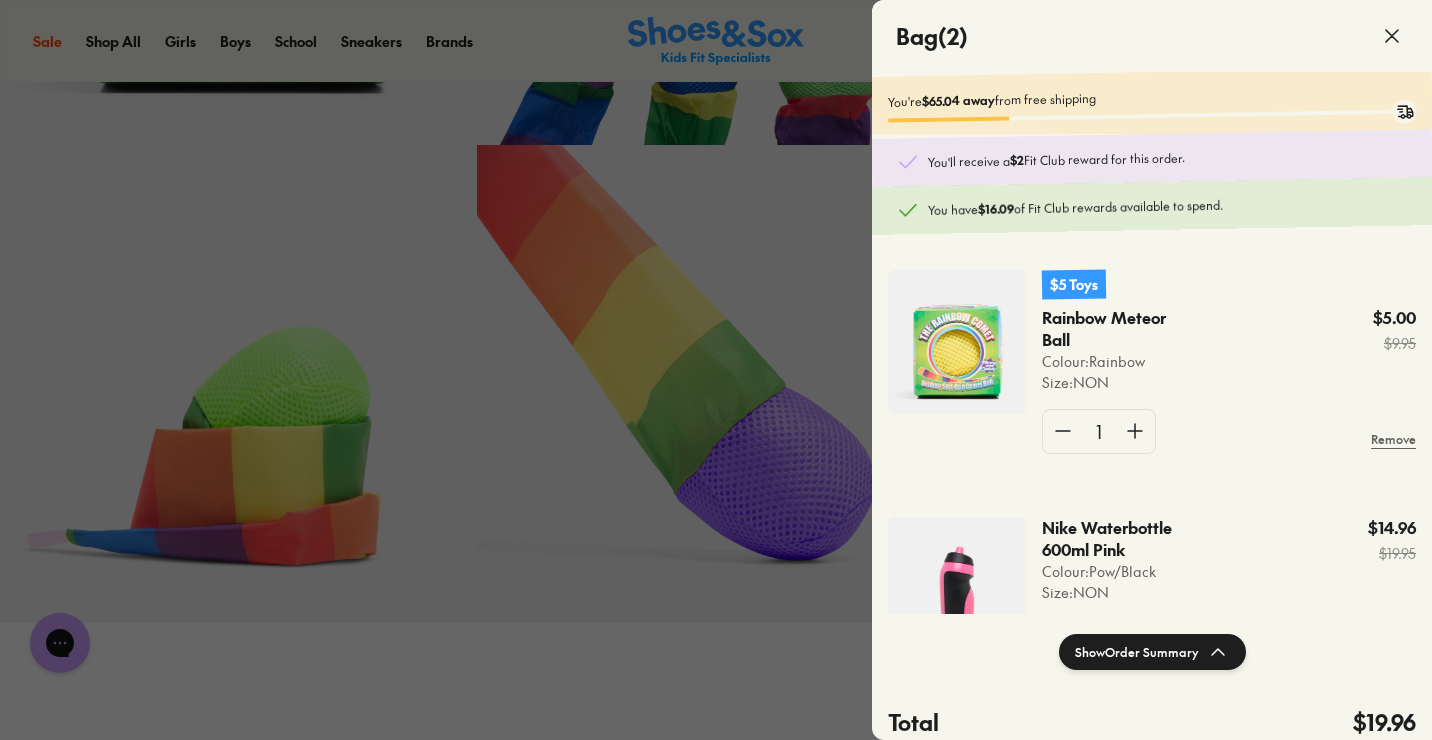 click 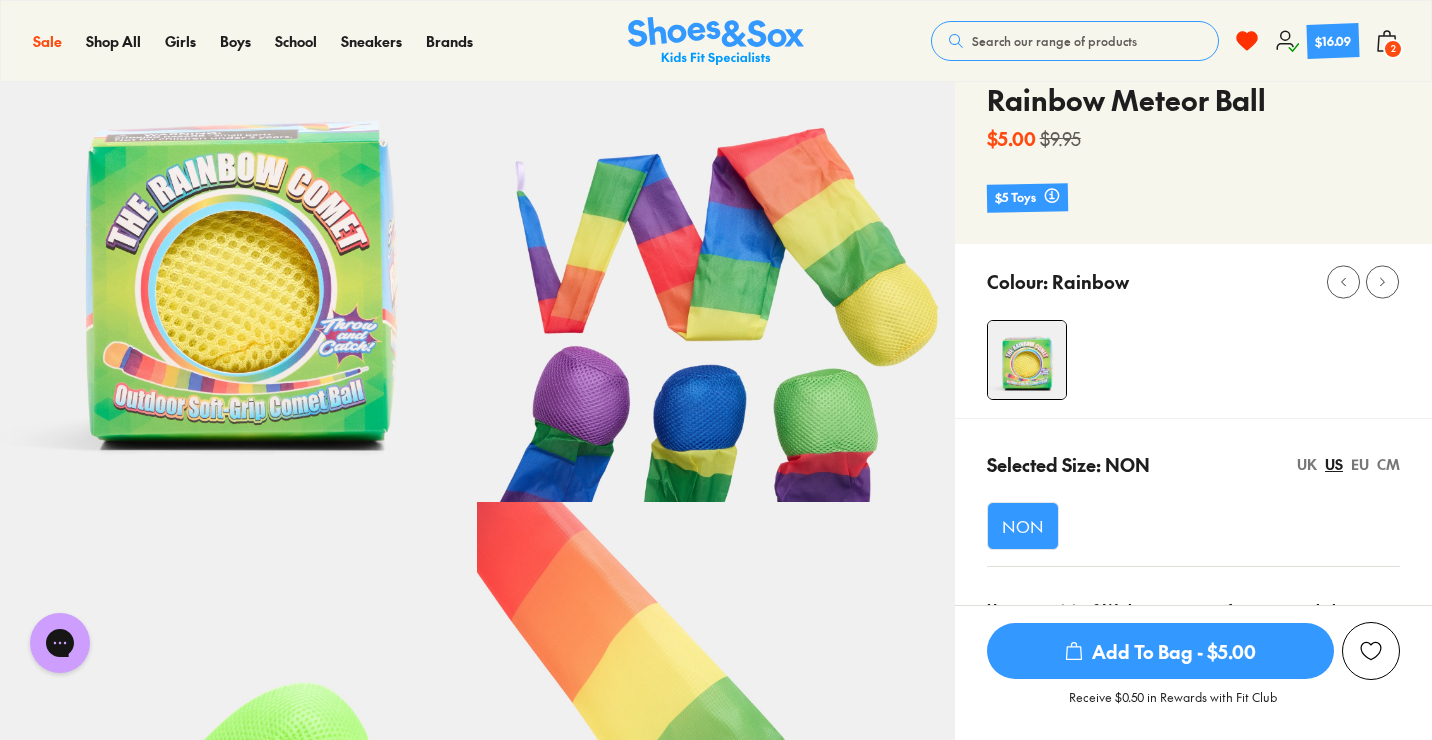 scroll, scrollTop: 95, scrollLeft: 0, axis: vertical 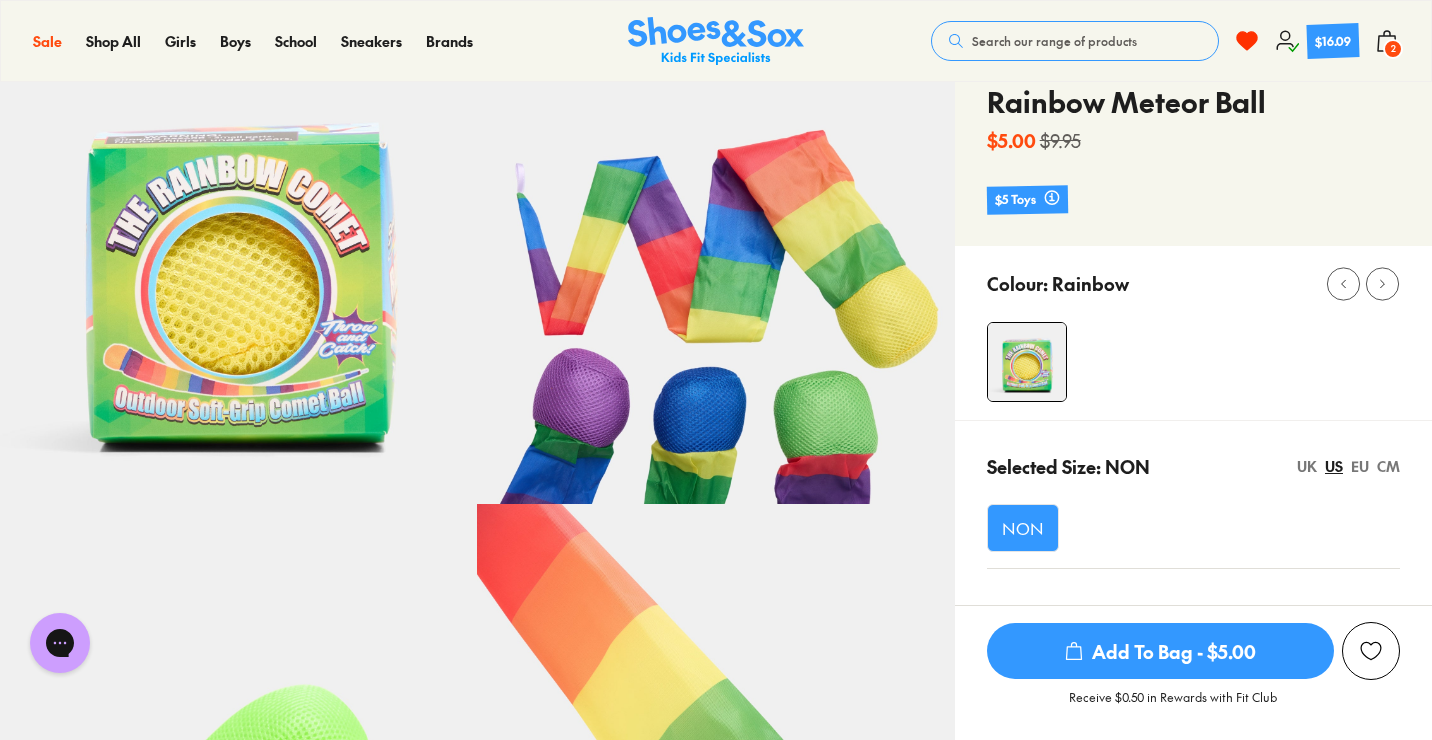 click 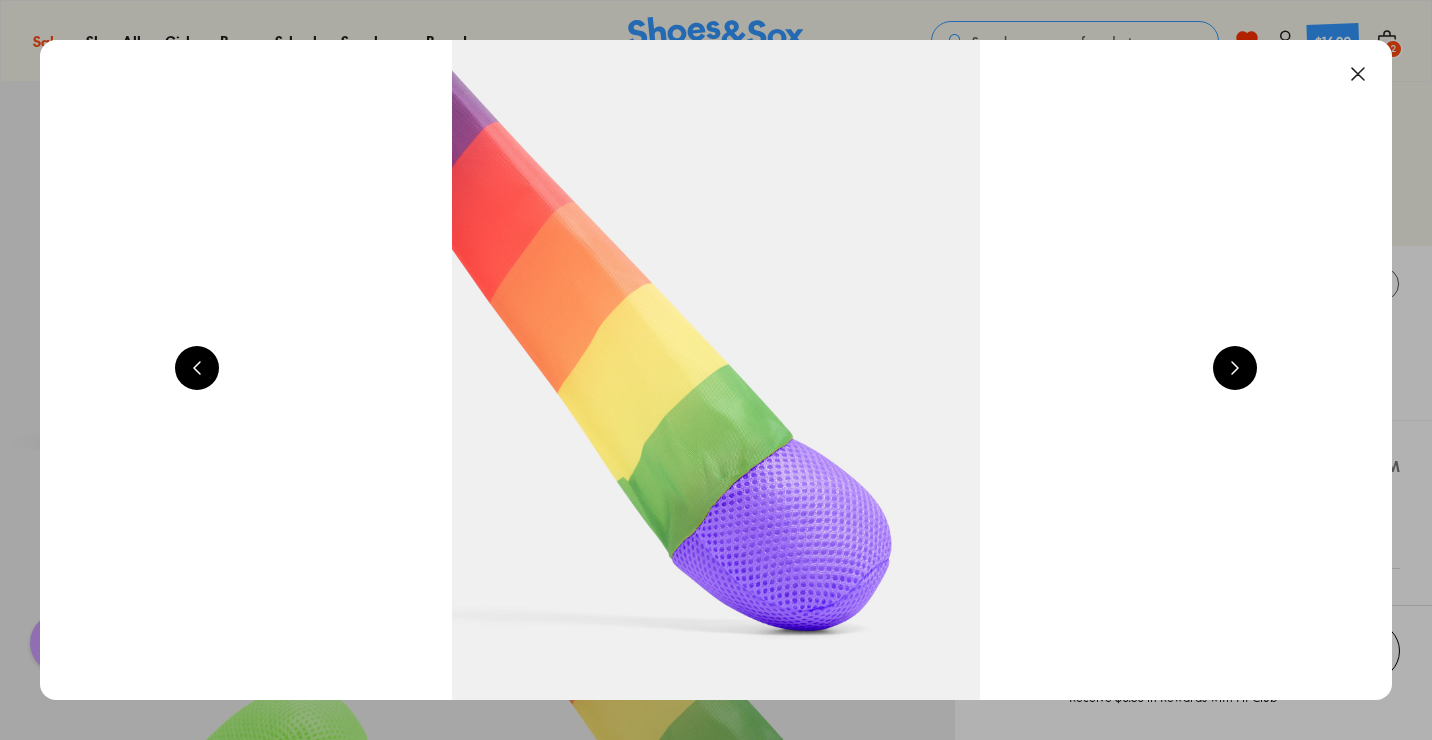 scroll, scrollTop: 0, scrollLeft: 1360, axis: horizontal 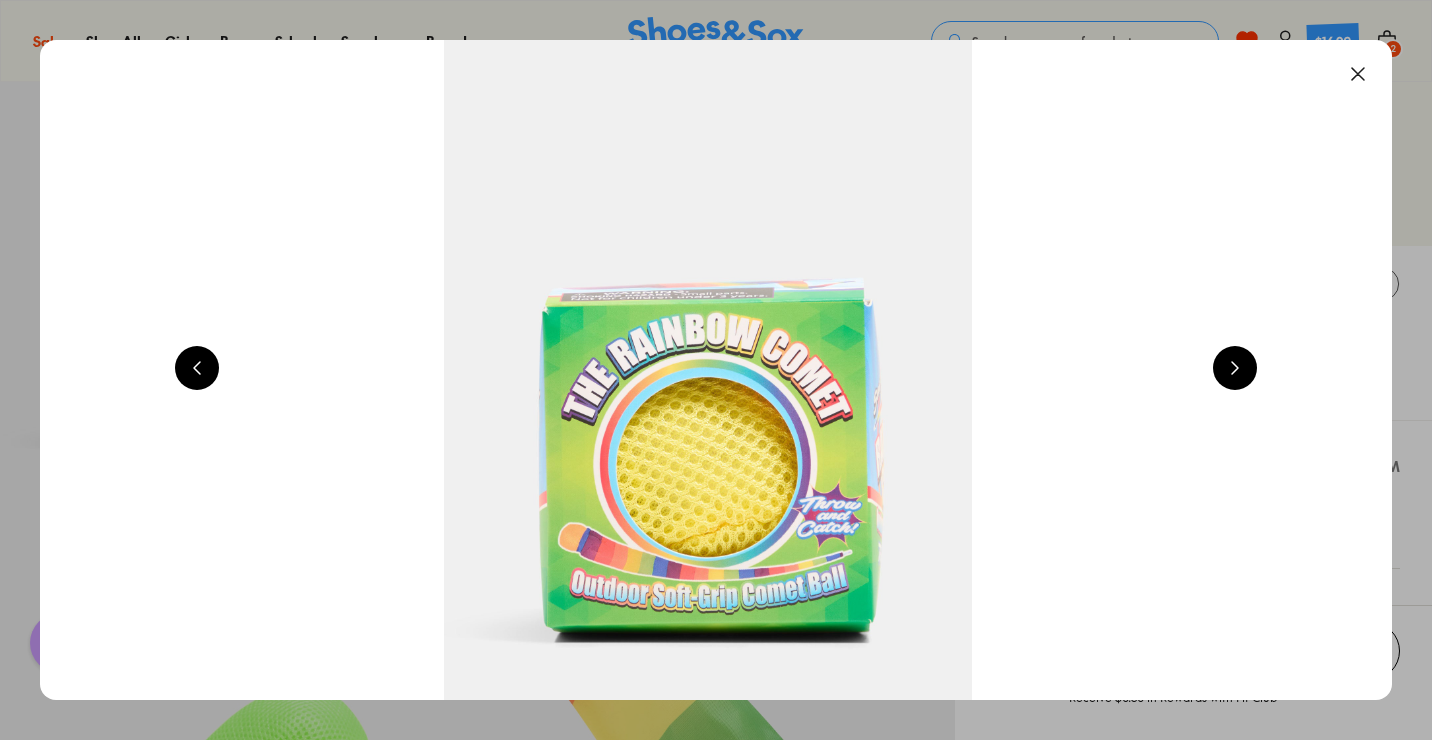 click at bounding box center (1235, 368) 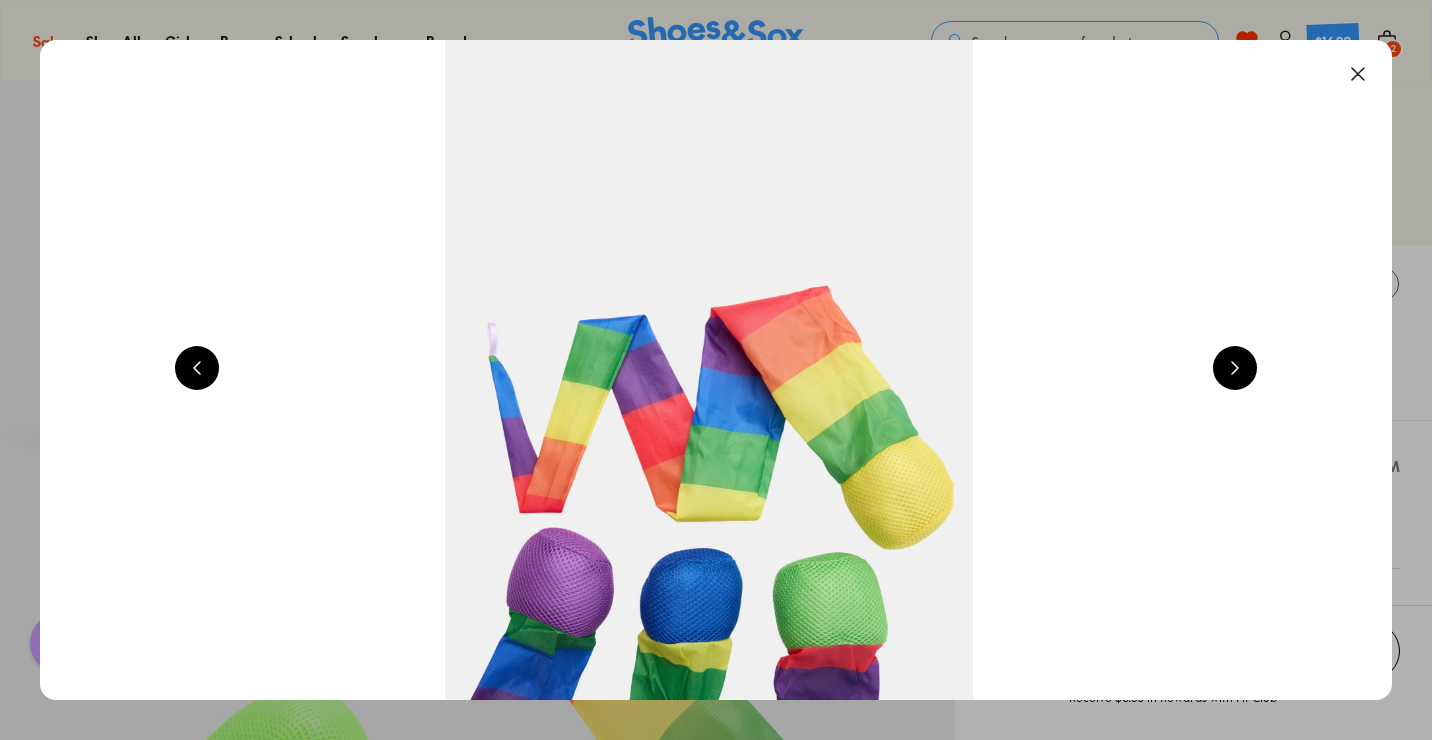 scroll, scrollTop: 0, scrollLeft: 2720, axis: horizontal 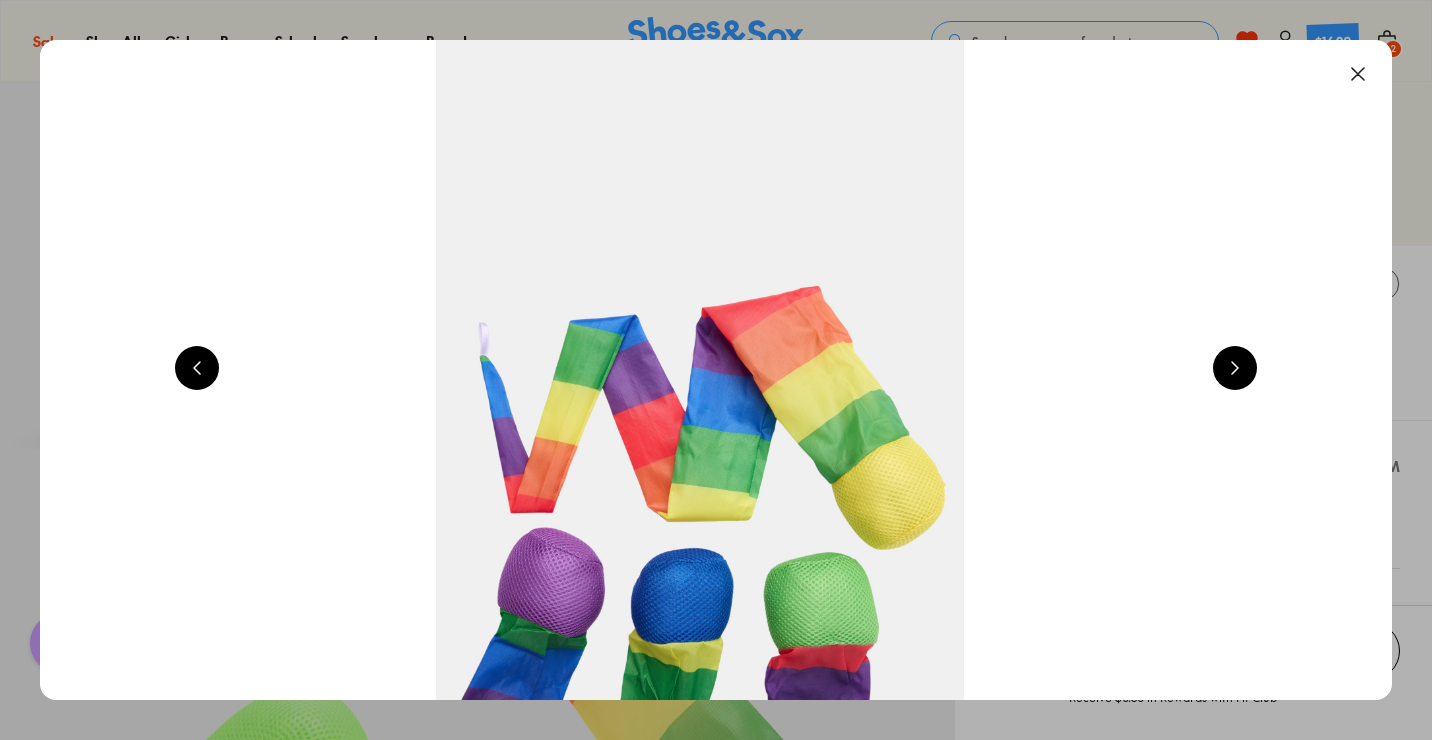 click at bounding box center [1235, 368] 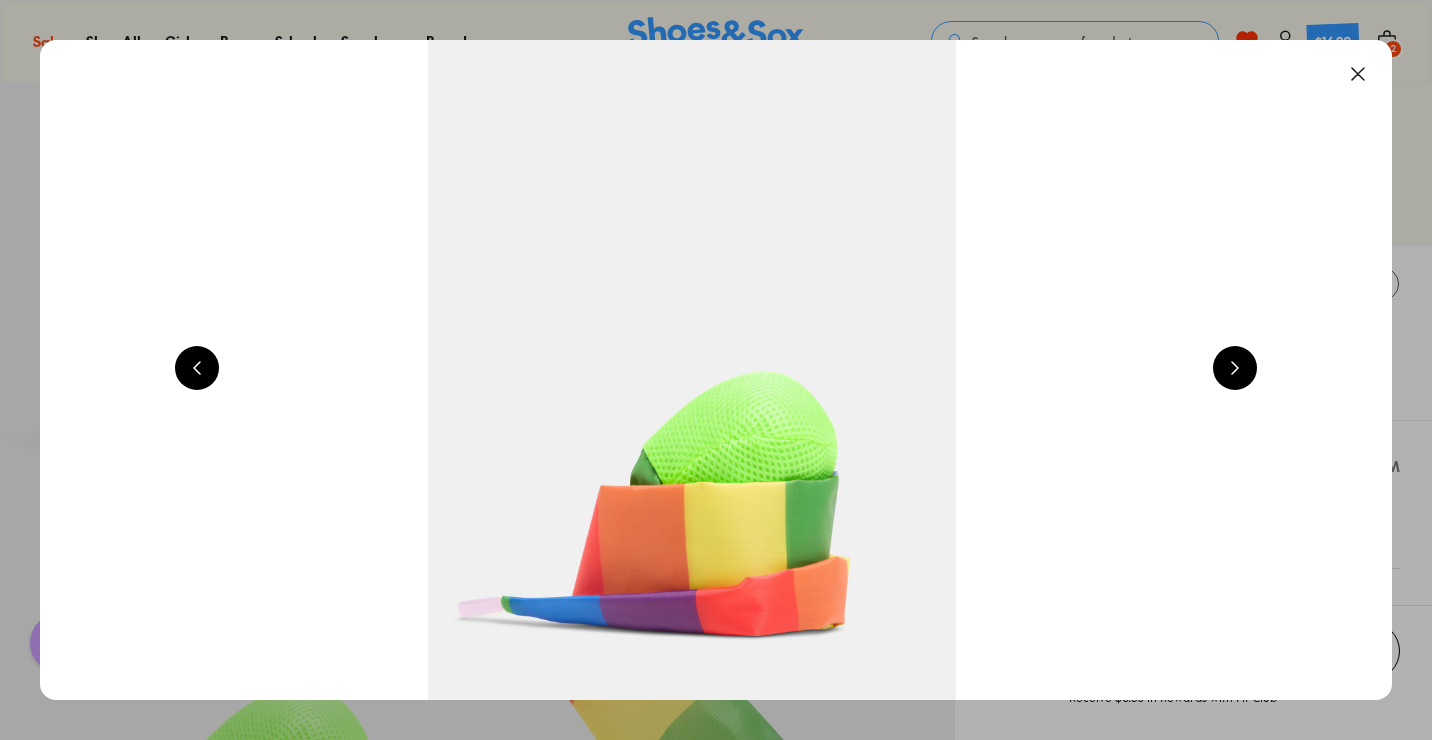 click at bounding box center (1235, 368) 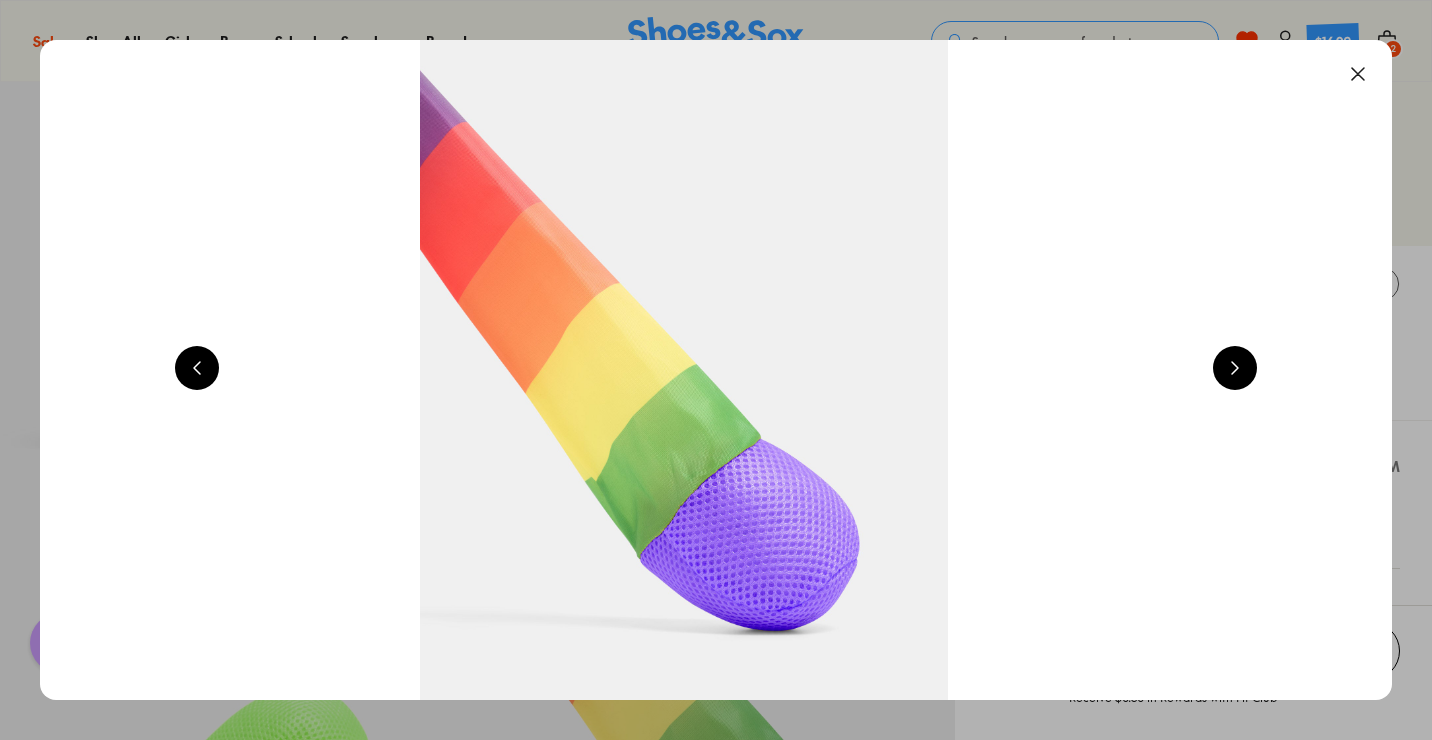 click at bounding box center (1235, 368) 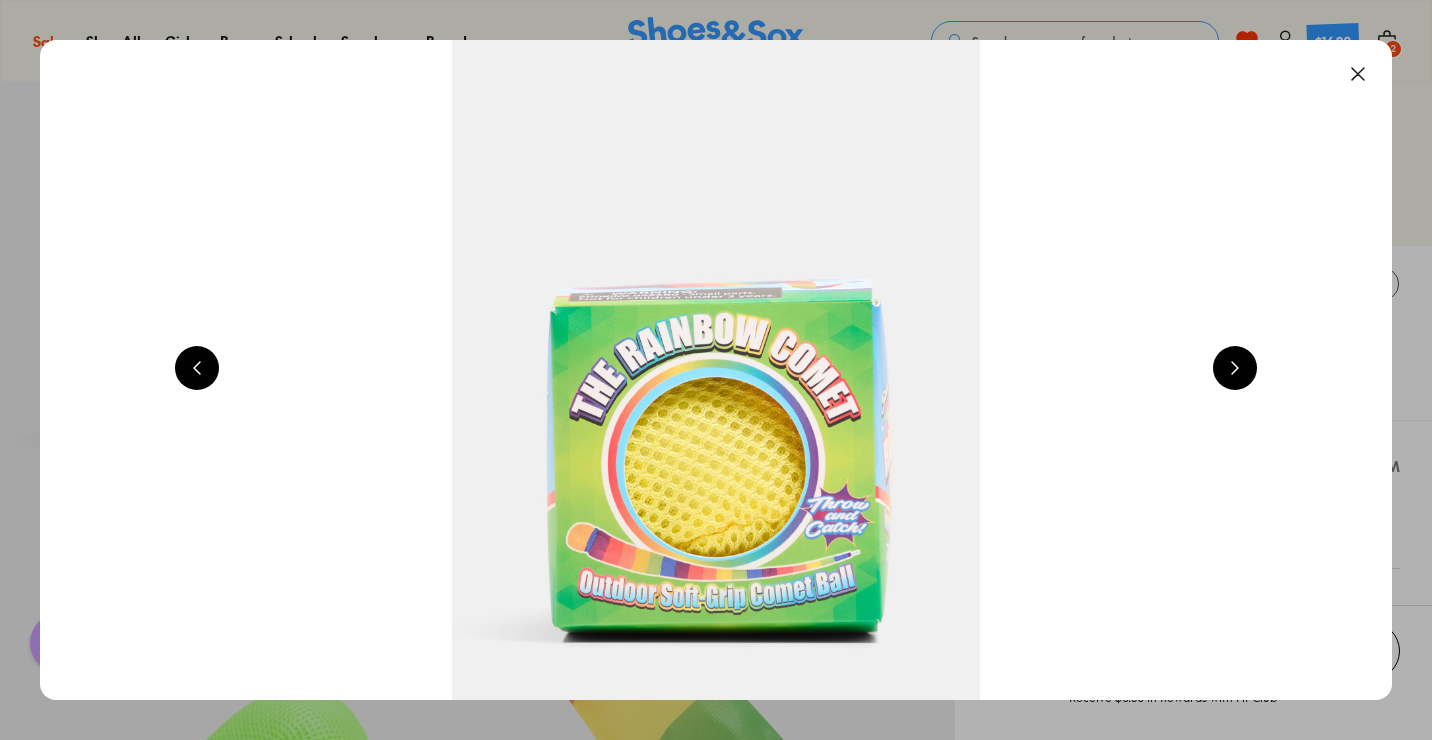 click at bounding box center [1235, 368] 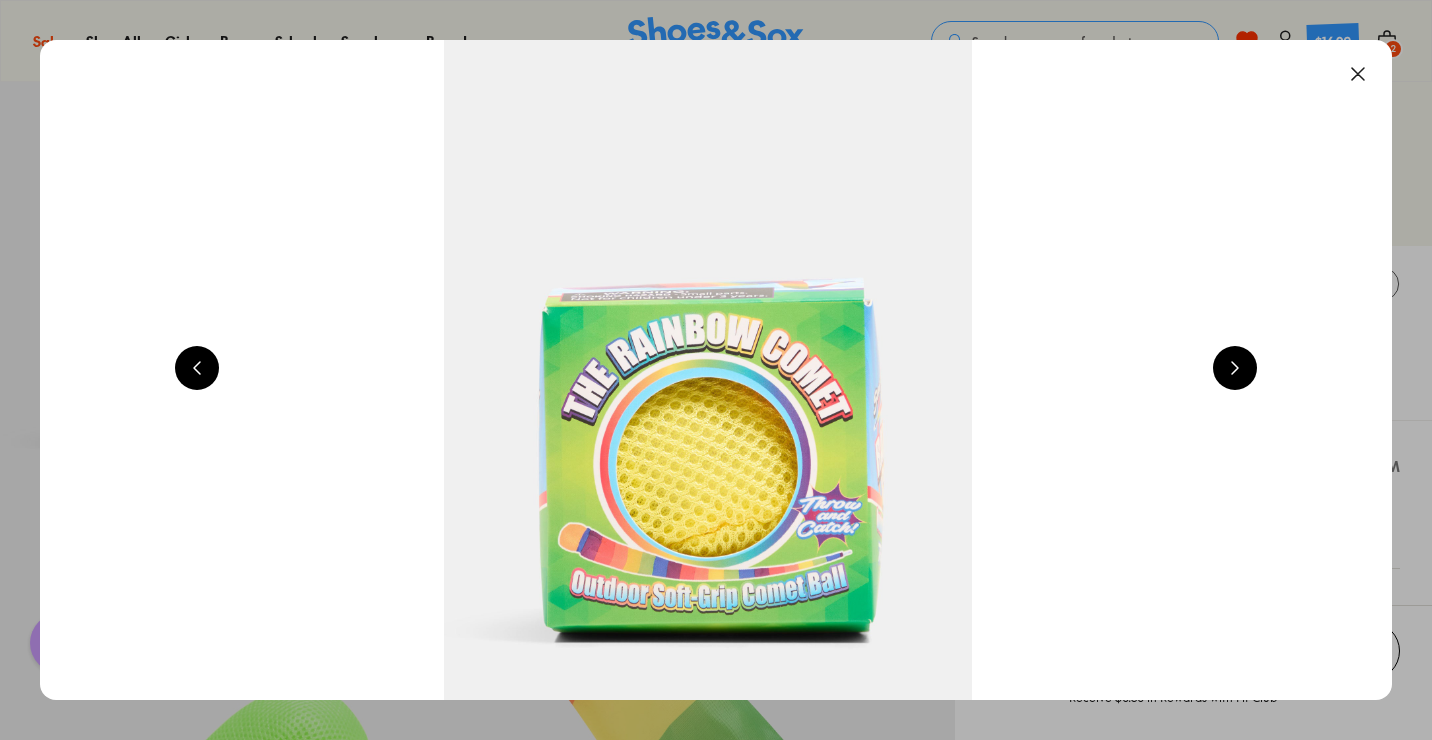 click at bounding box center (1358, 74) 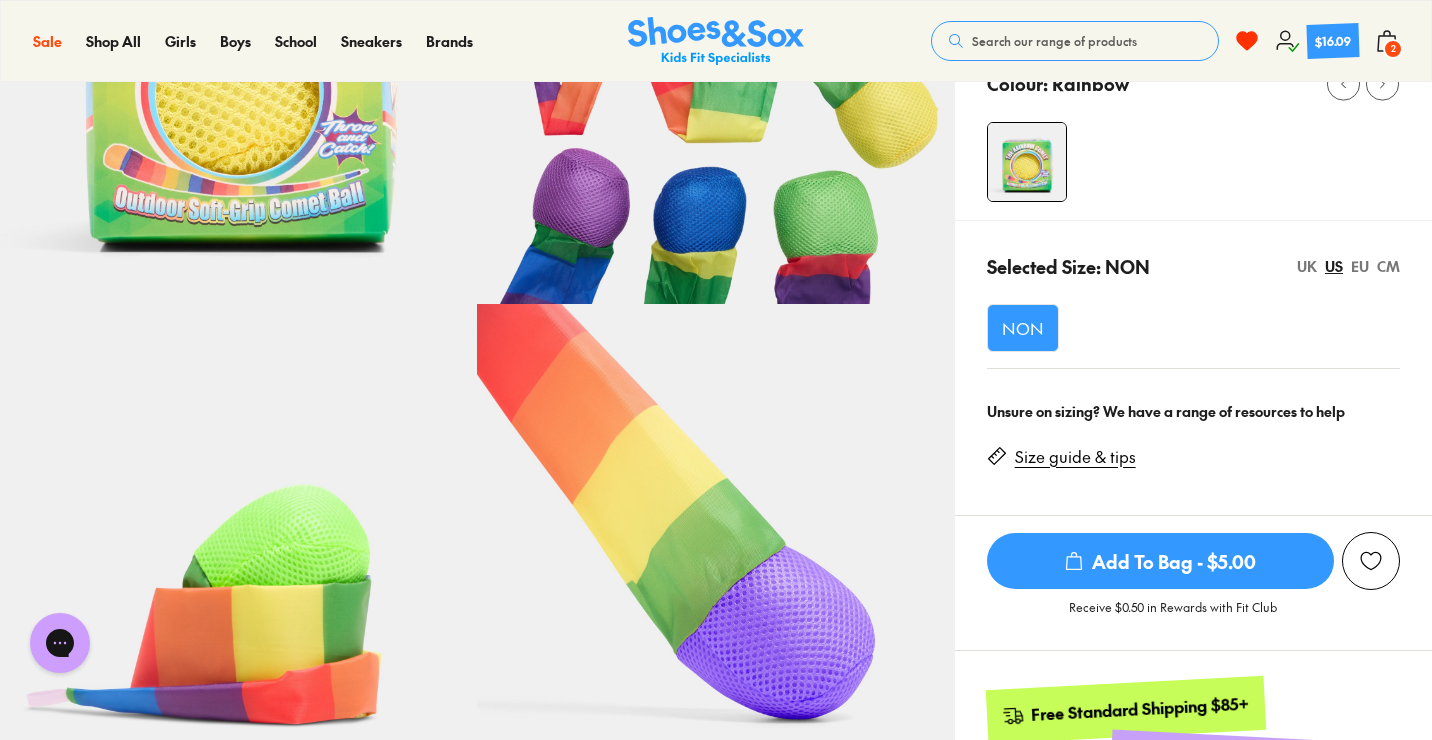 scroll, scrollTop: 296, scrollLeft: 0, axis: vertical 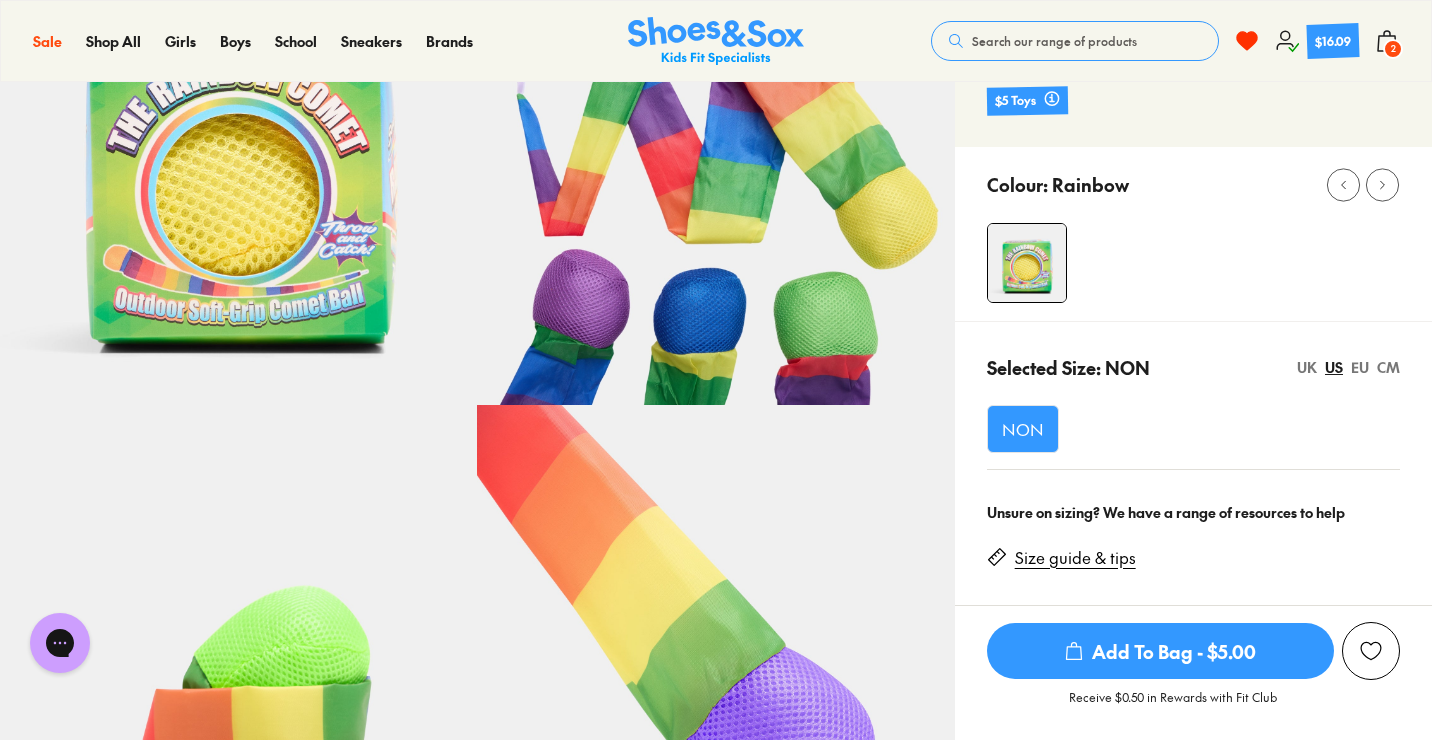 click on "2" at bounding box center [1393, 49] 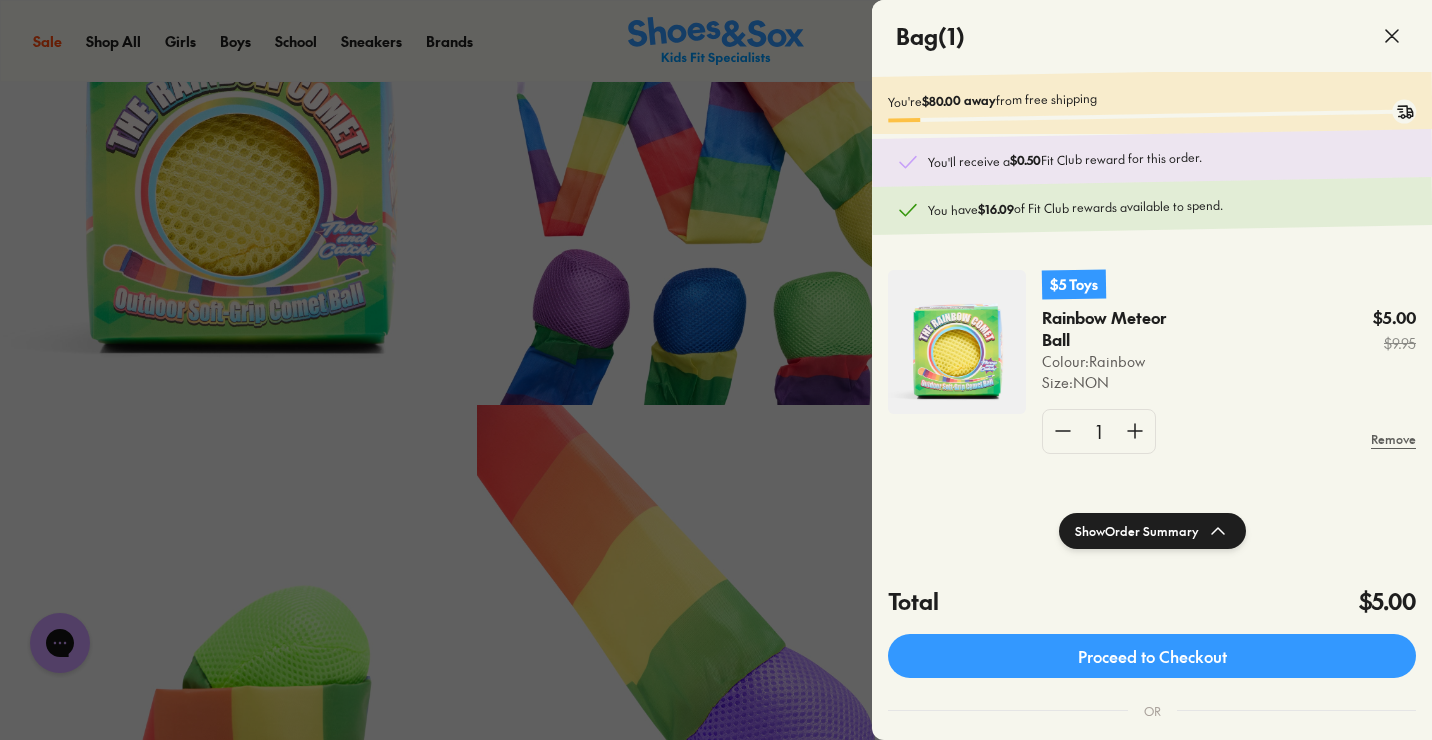 scroll, scrollTop: 0, scrollLeft: 0, axis: both 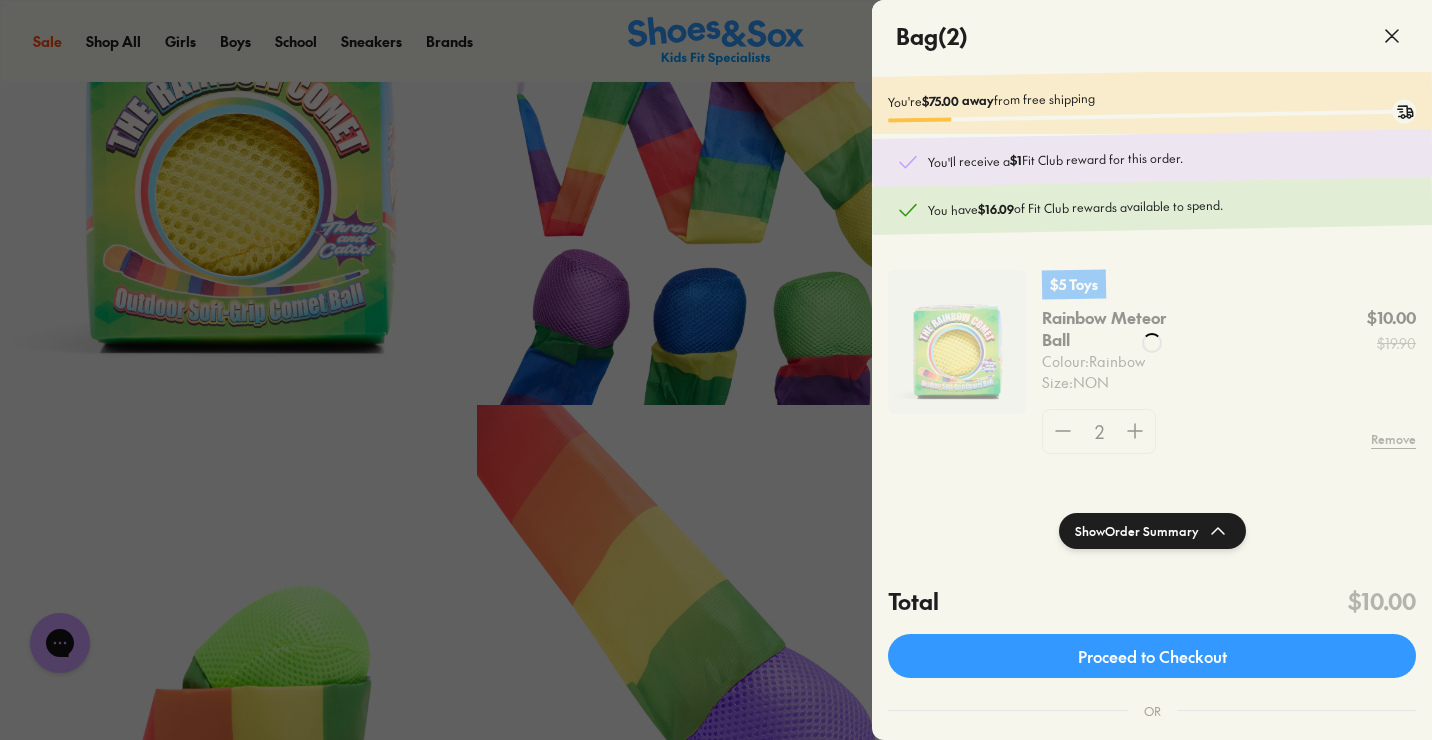 click 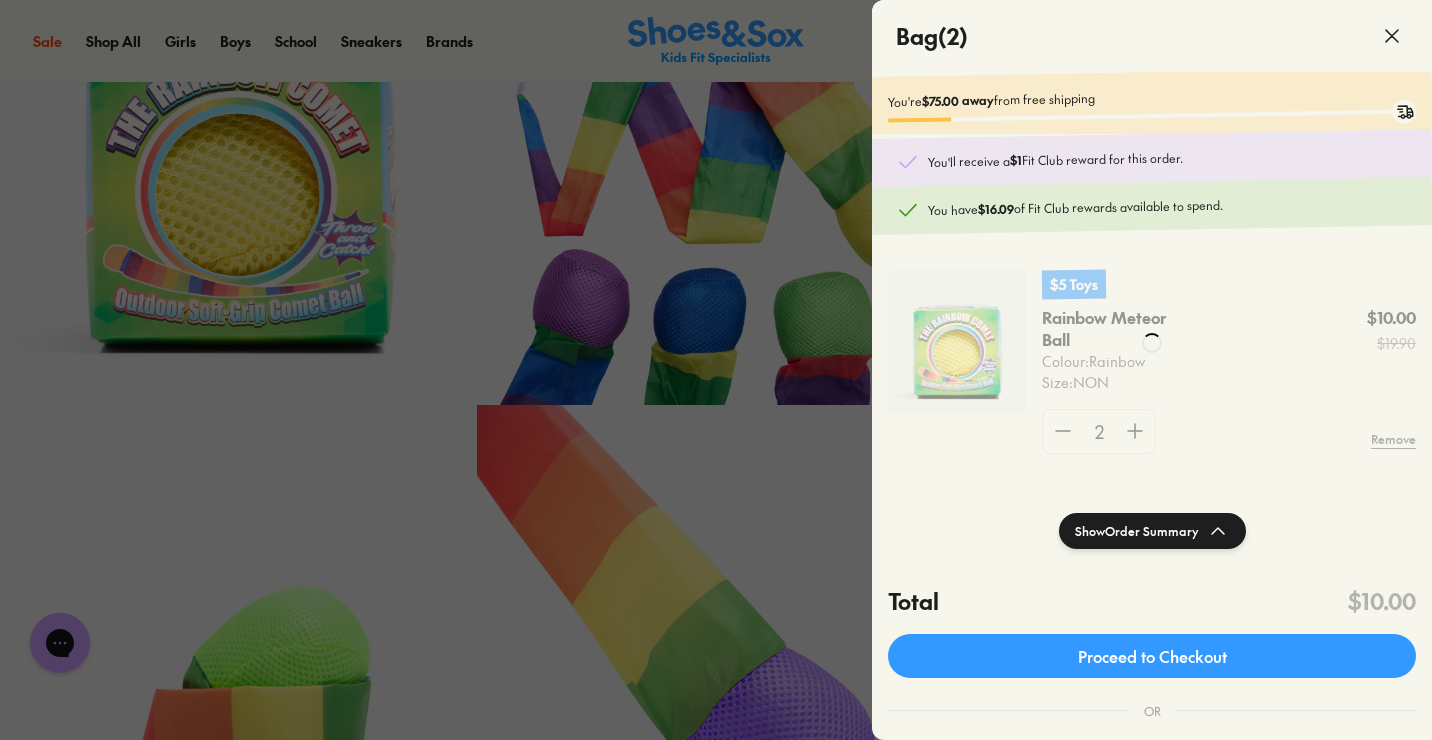 scroll, scrollTop: 0, scrollLeft: 0, axis: both 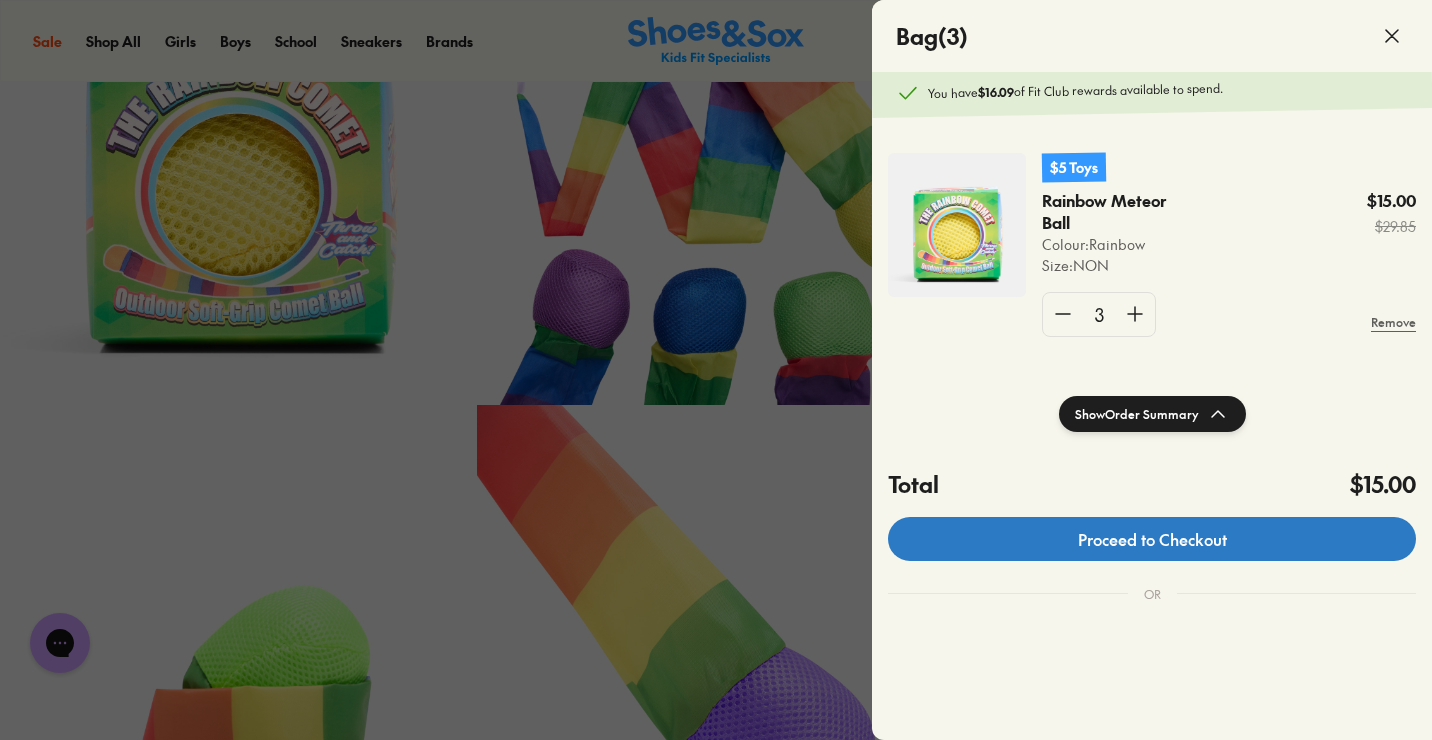 click on "Proceed to Checkout" 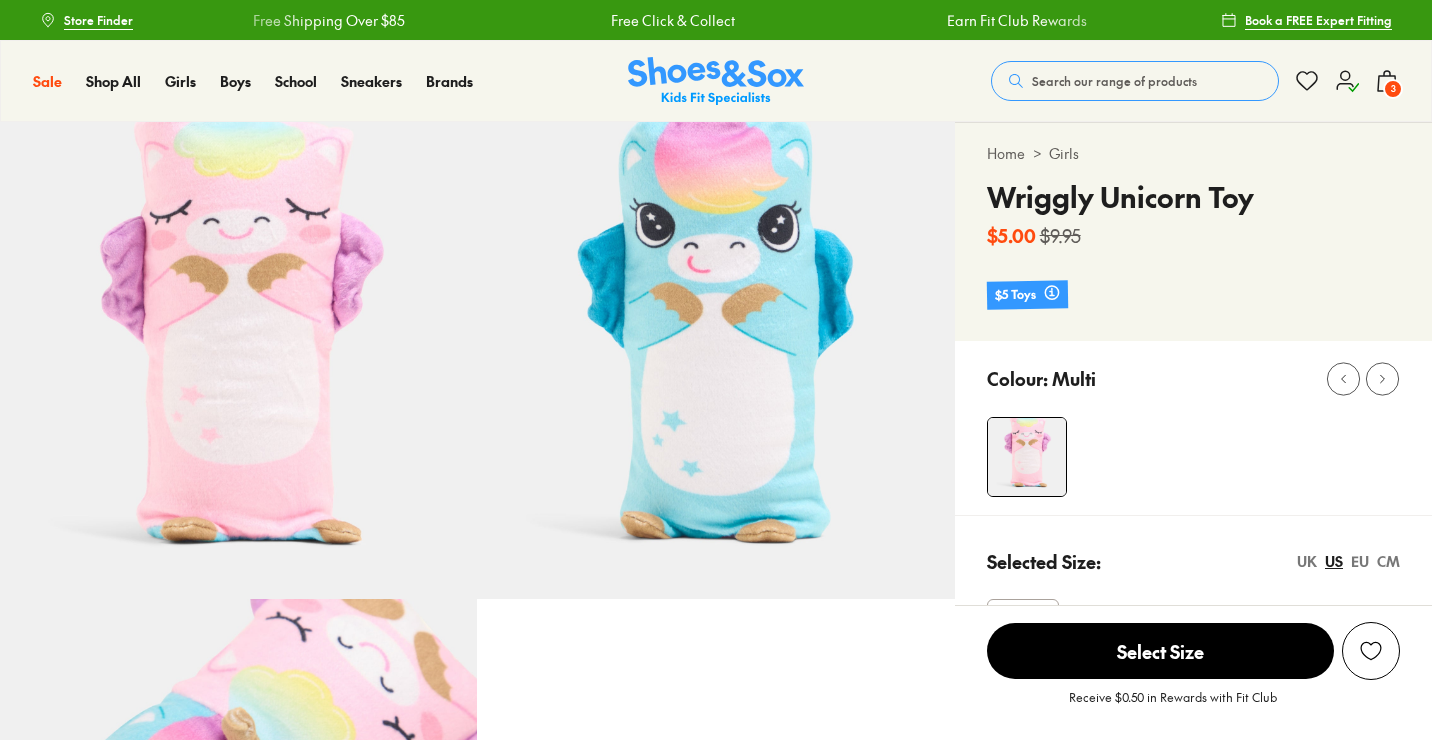 scroll, scrollTop: 287, scrollLeft: 0, axis: vertical 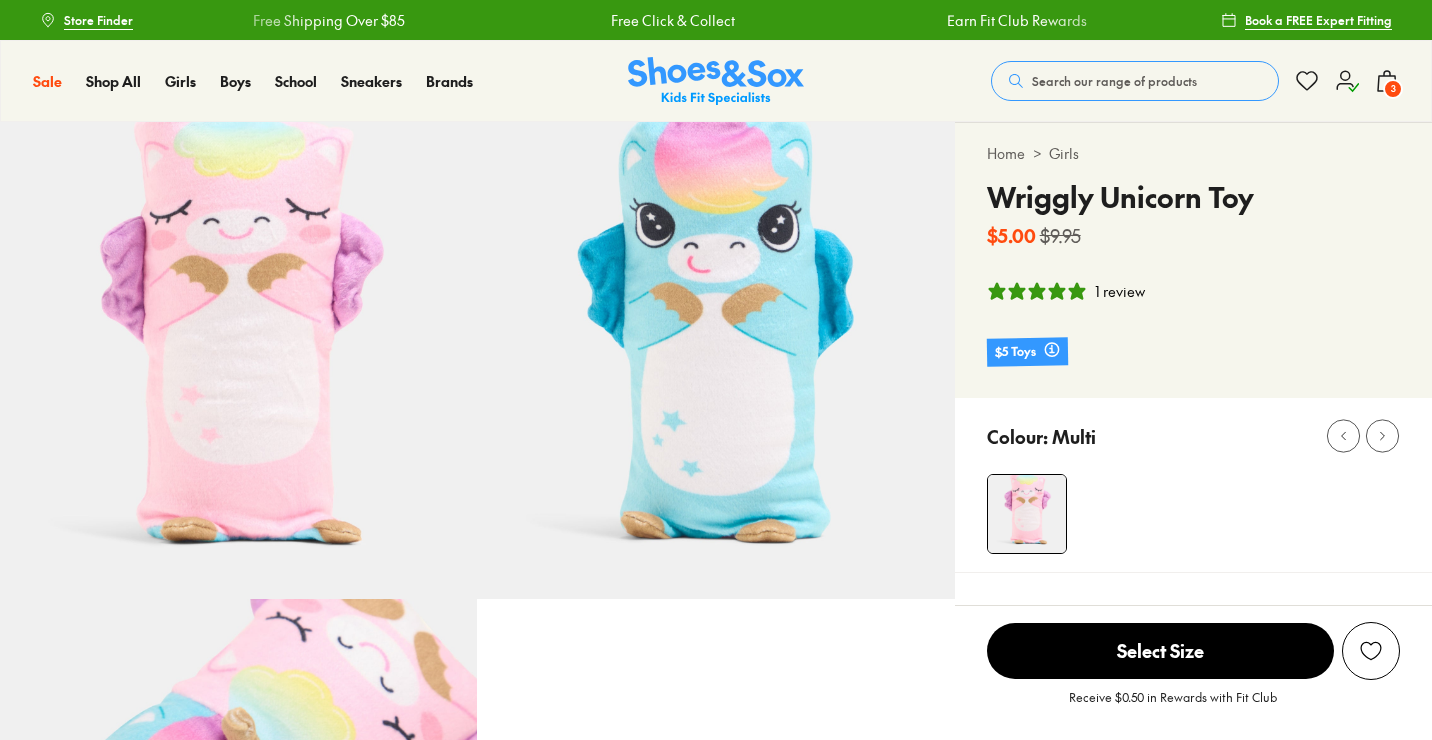 select on "*" 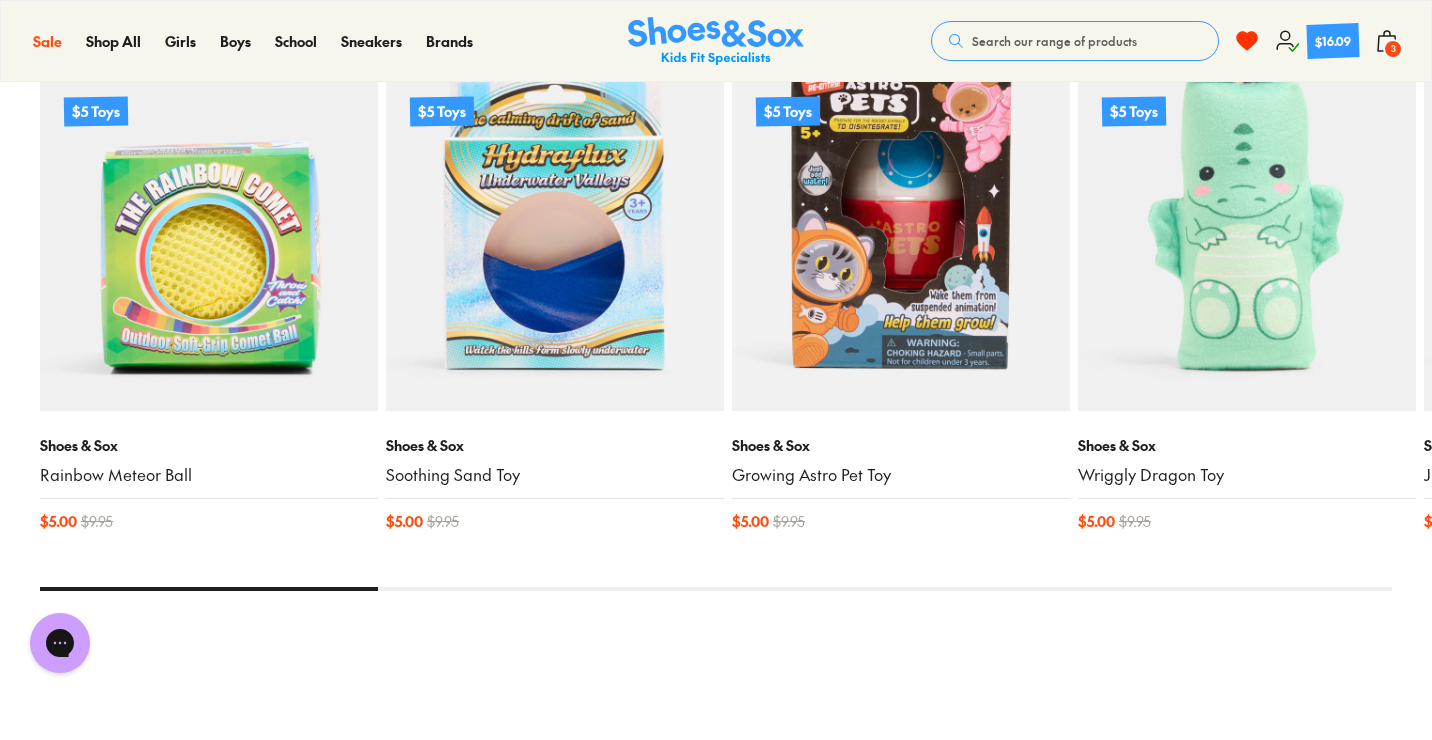 scroll, scrollTop: 1882, scrollLeft: 0, axis: vertical 